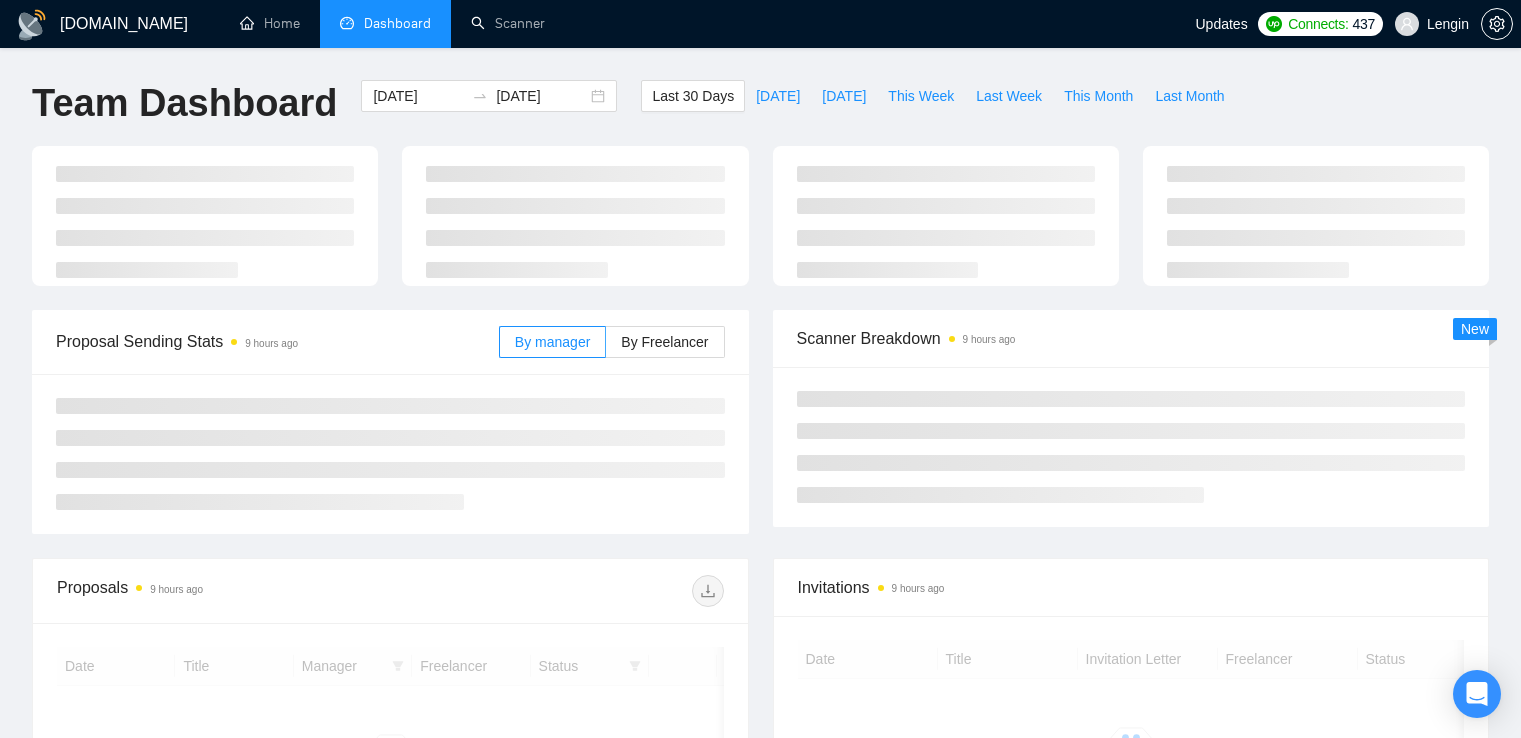 scroll, scrollTop: 0, scrollLeft: 0, axis: both 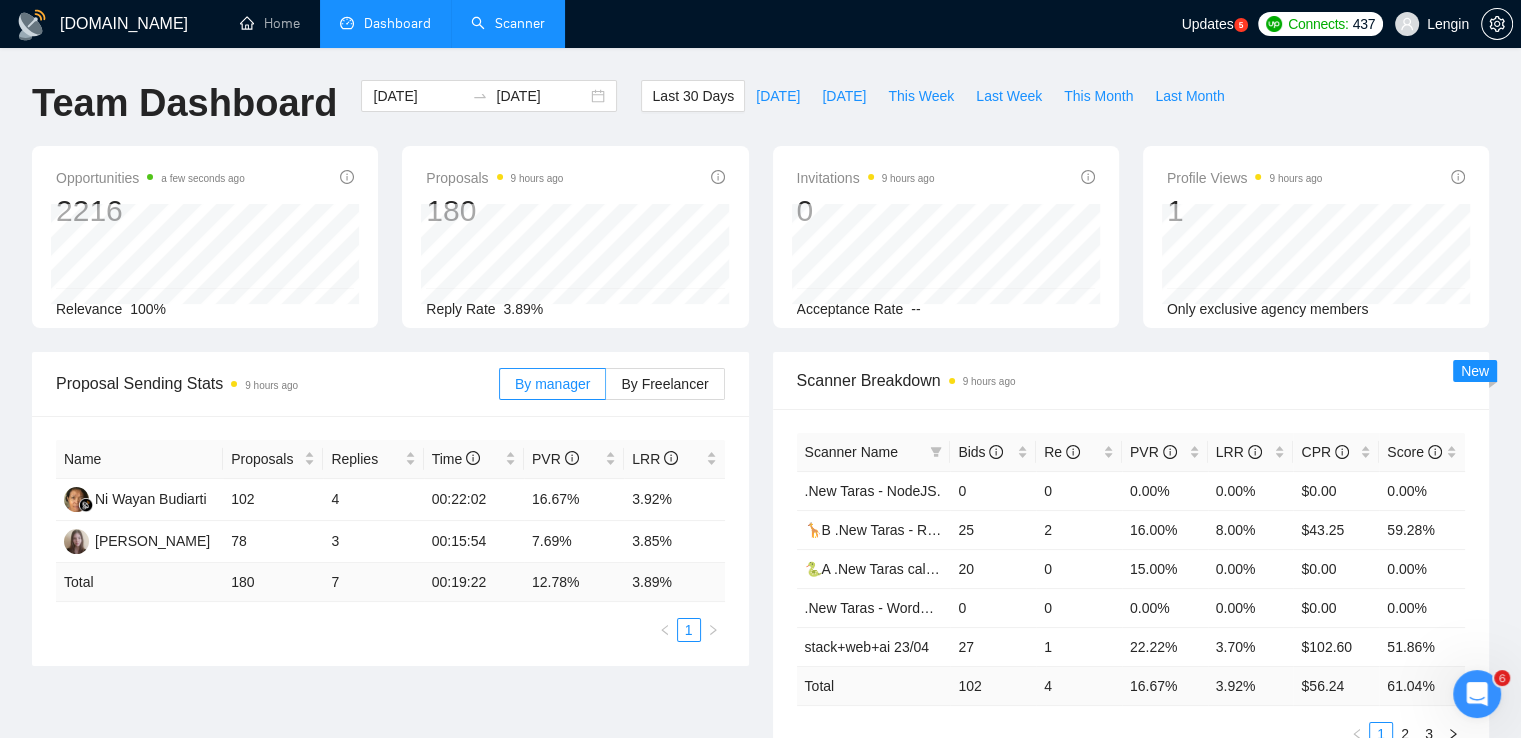 click on "Scanner" at bounding box center (508, 23) 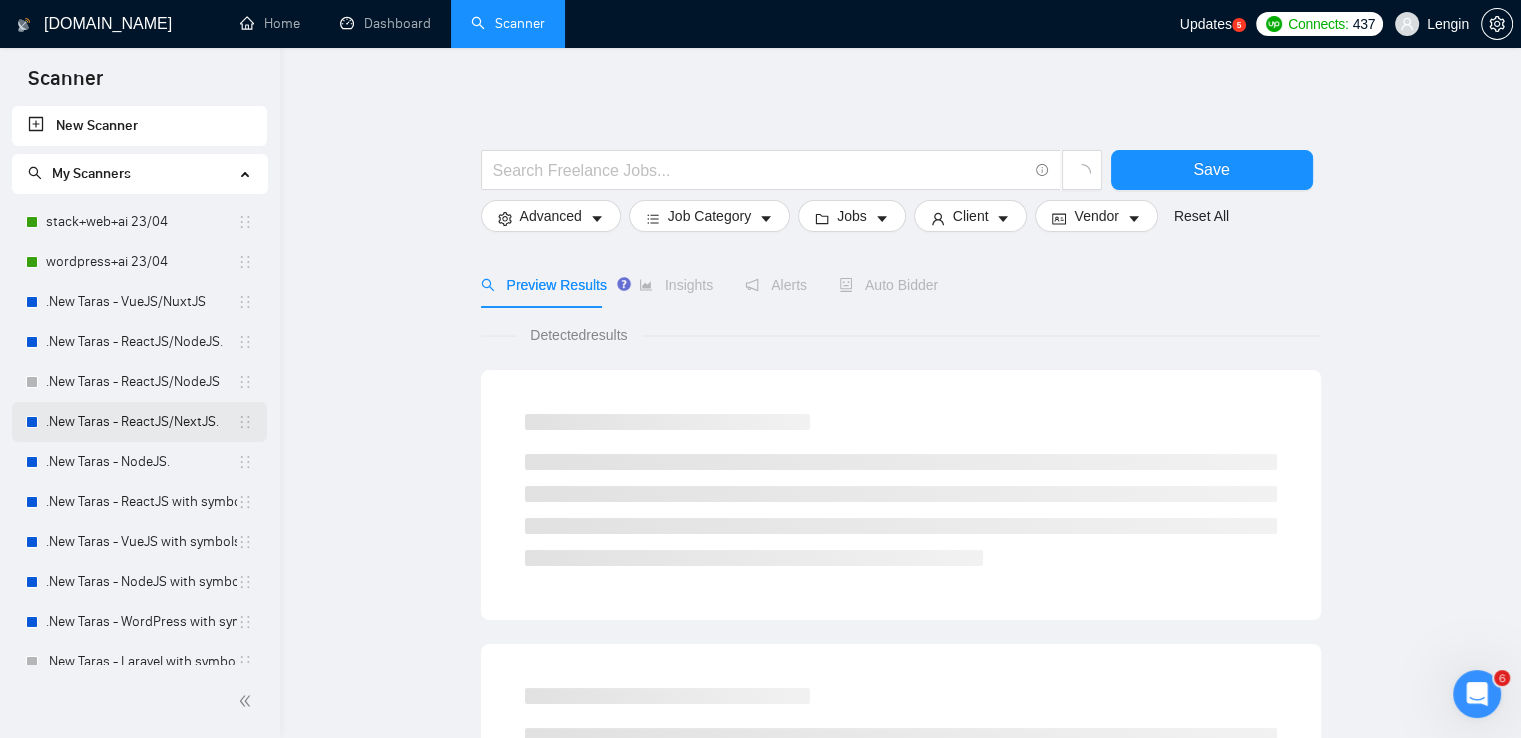 scroll, scrollTop: 457, scrollLeft: 0, axis: vertical 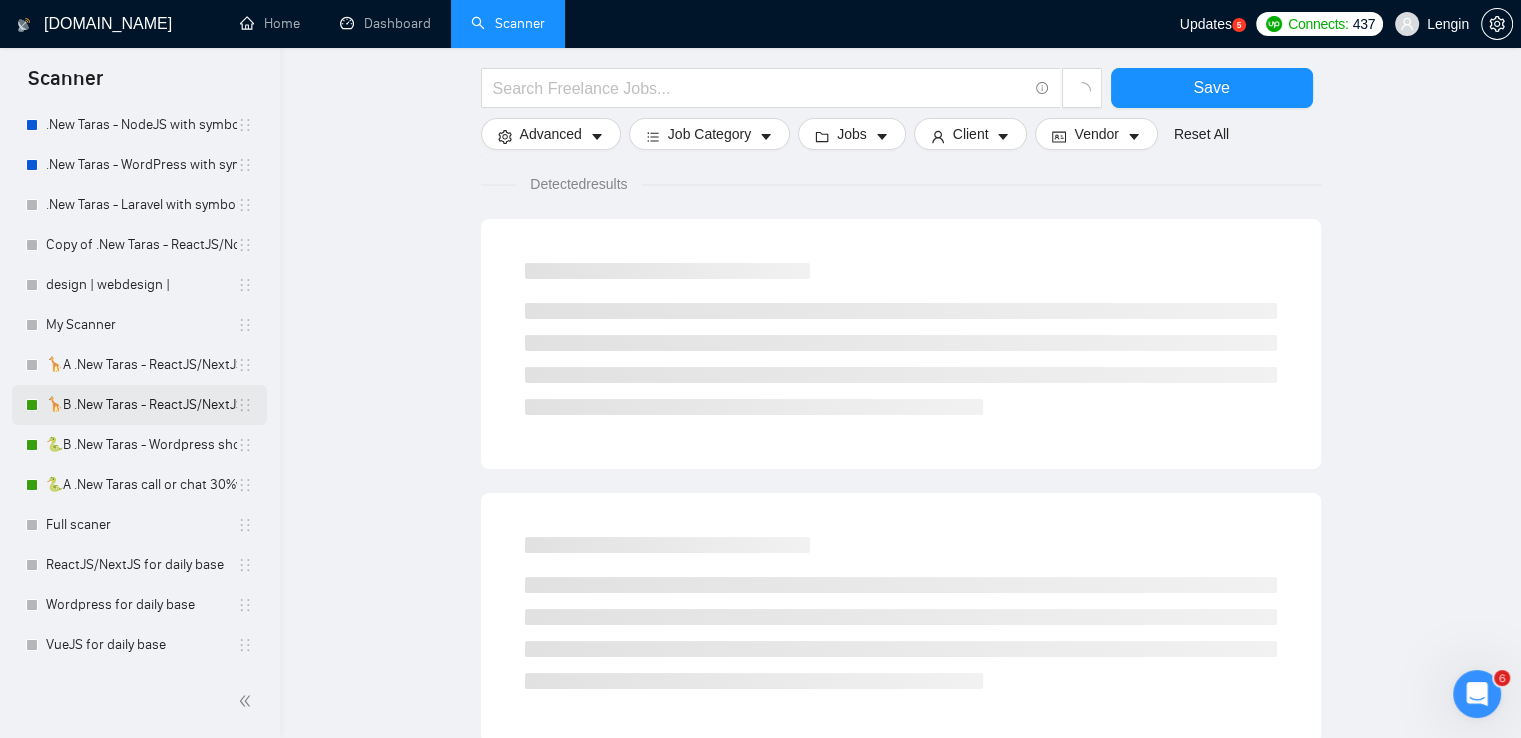 click on "🦒B .New Taras - ReactJS/NextJS rel exp 23/04" at bounding box center (141, 405) 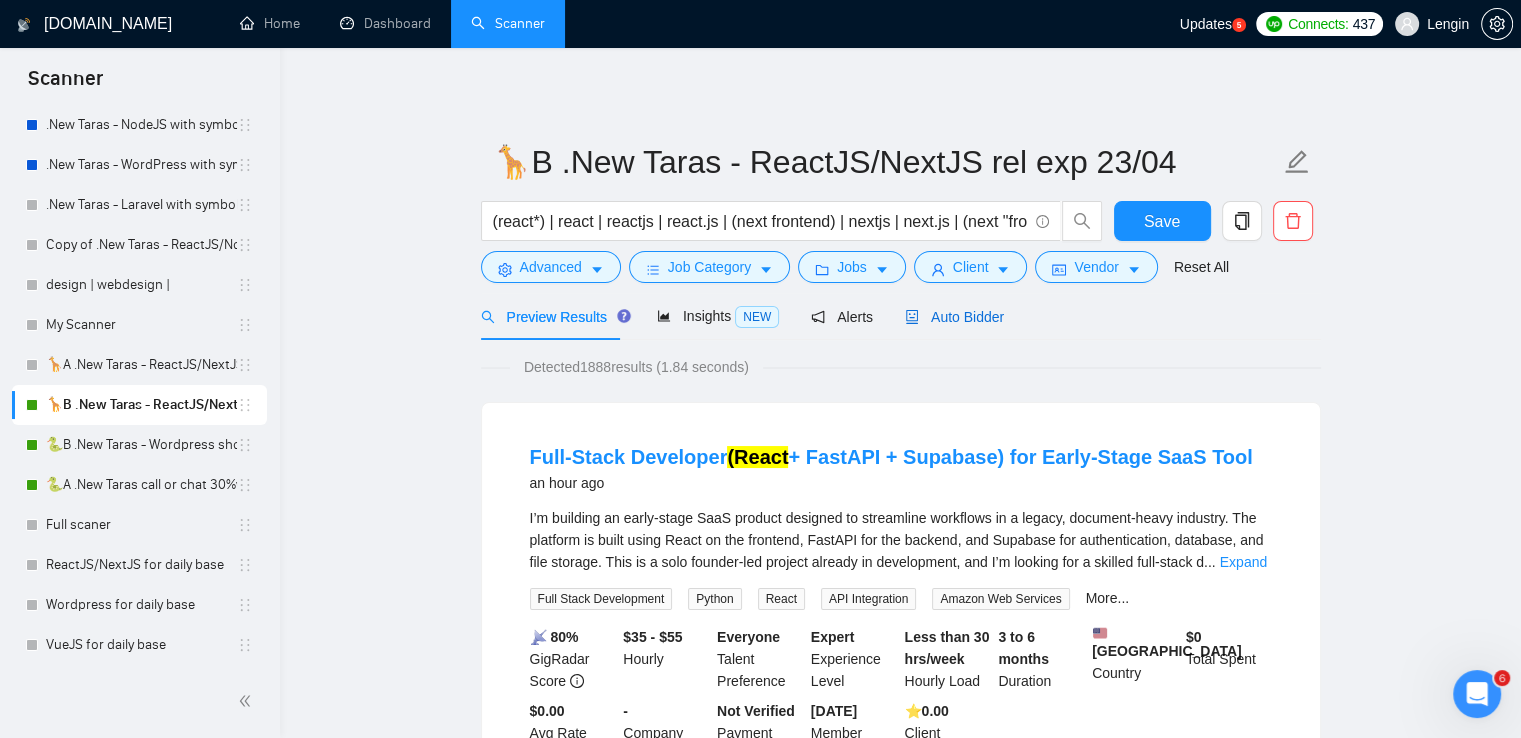 click on "Auto Bidder" at bounding box center [954, 317] 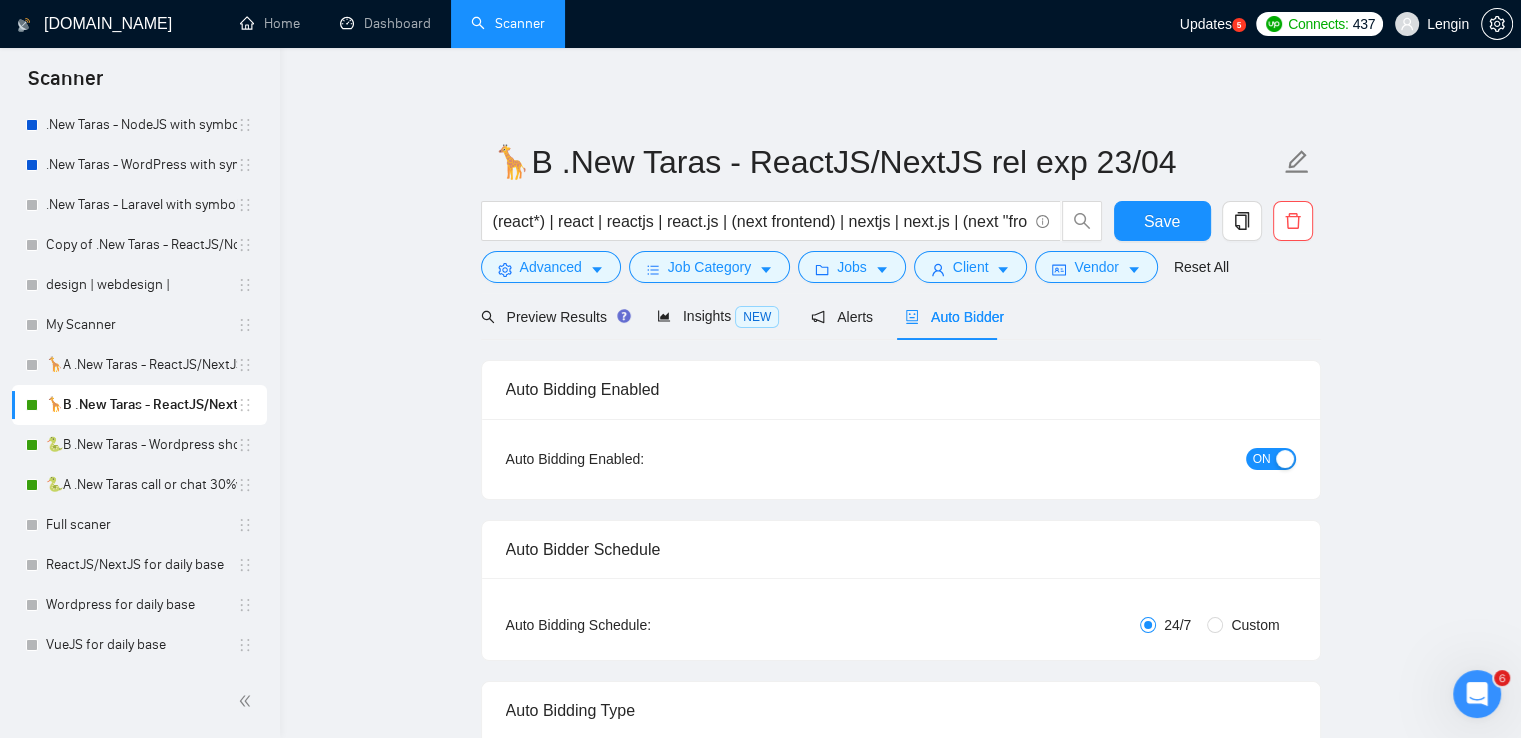 radio on "false" 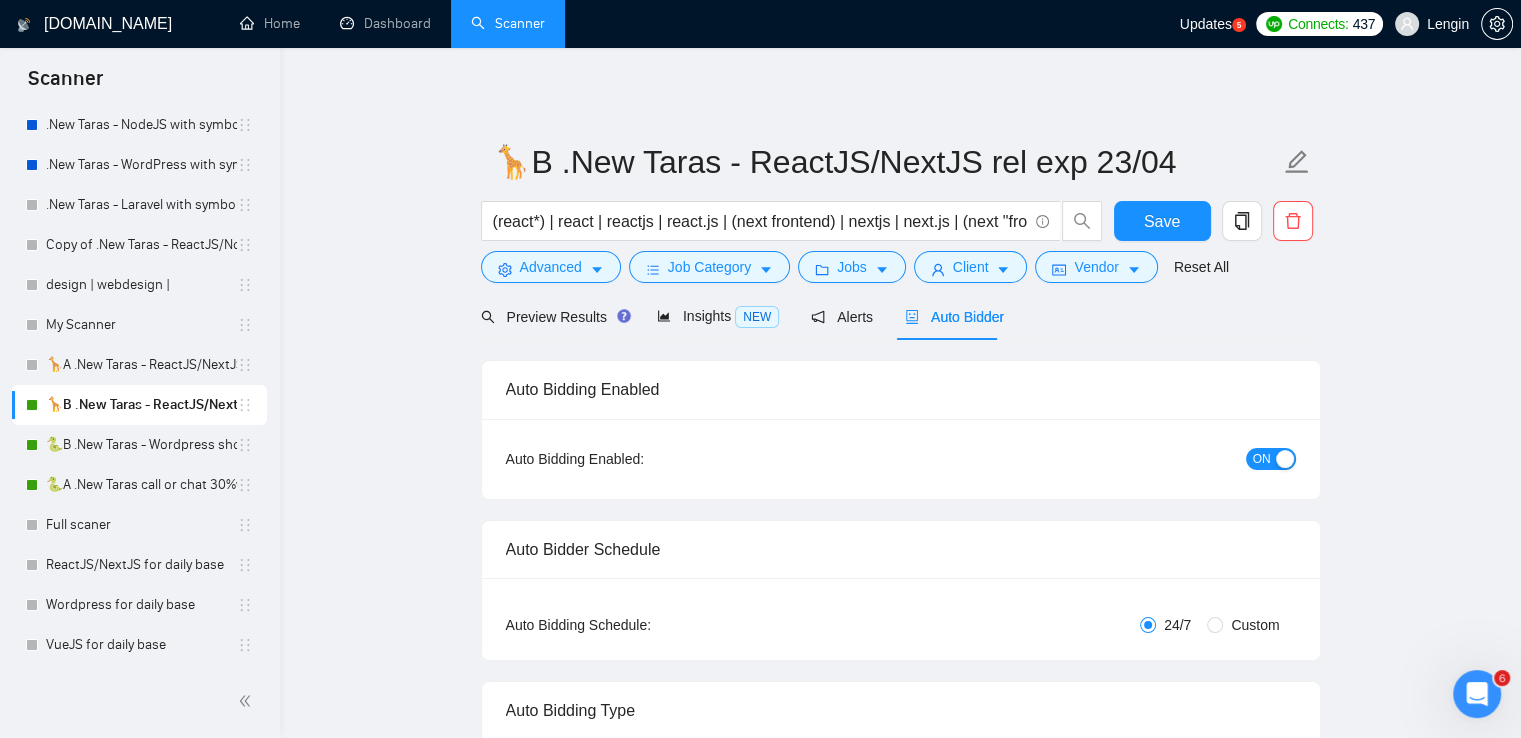 radio on "true" 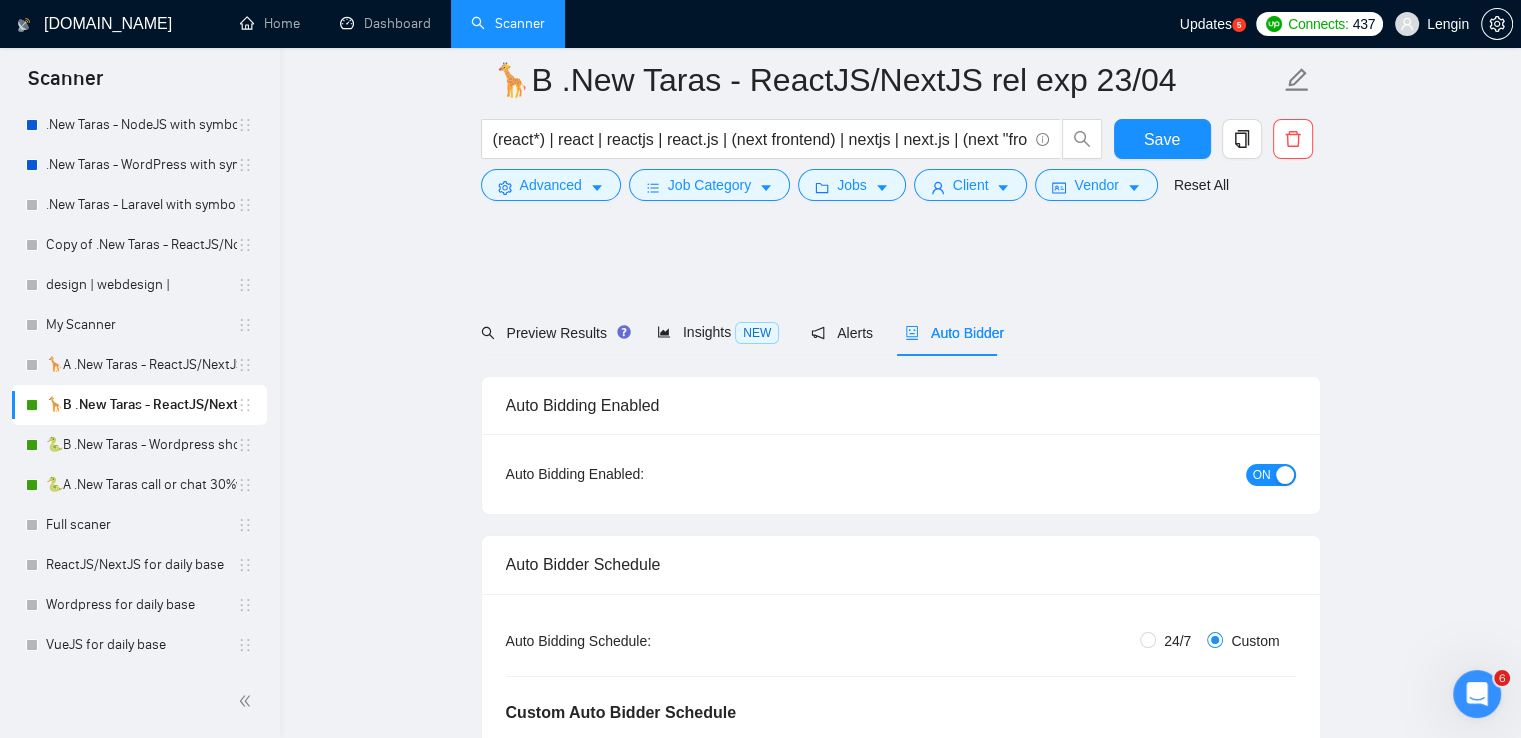 scroll, scrollTop: 362, scrollLeft: 0, axis: vertical 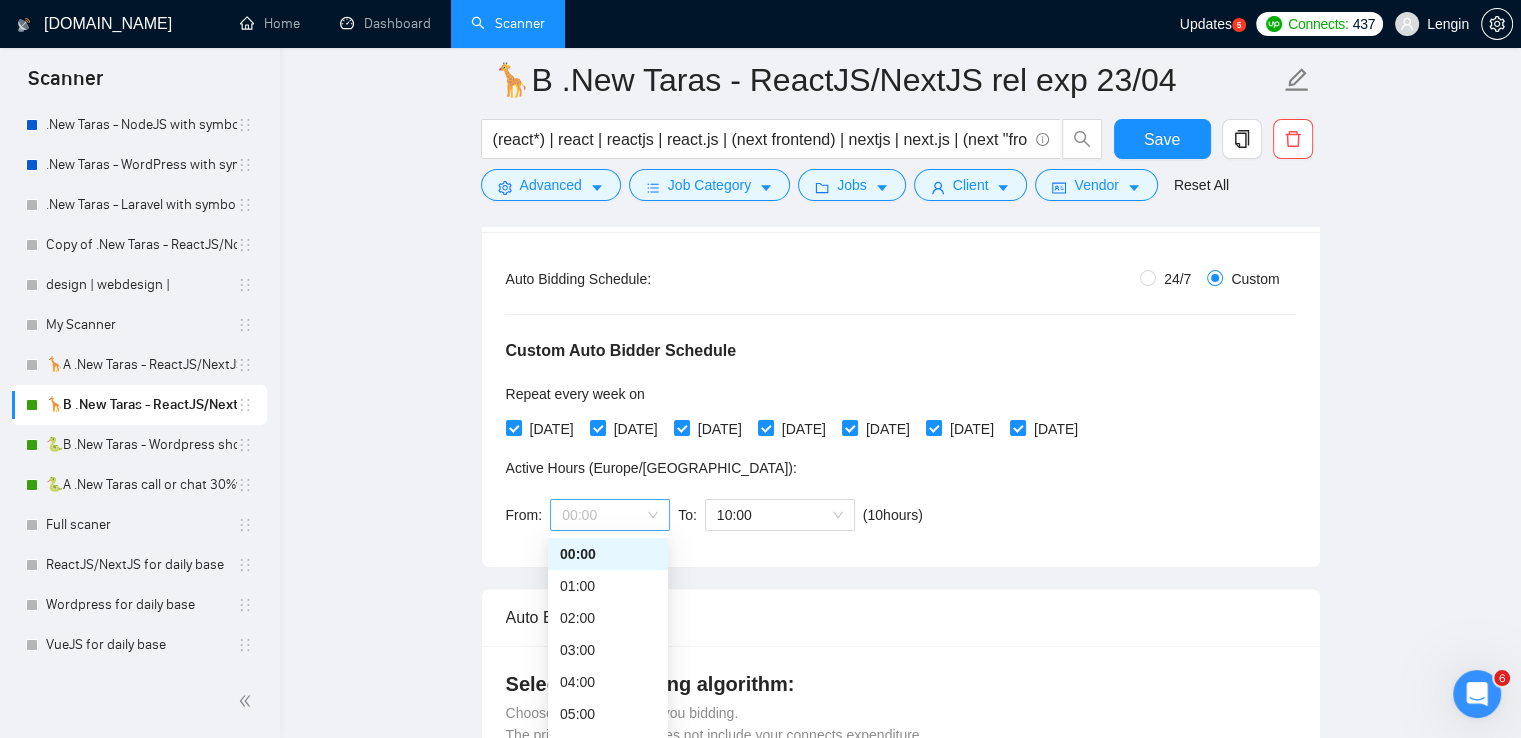 click on "00:00" at bounding box center (610, 515) 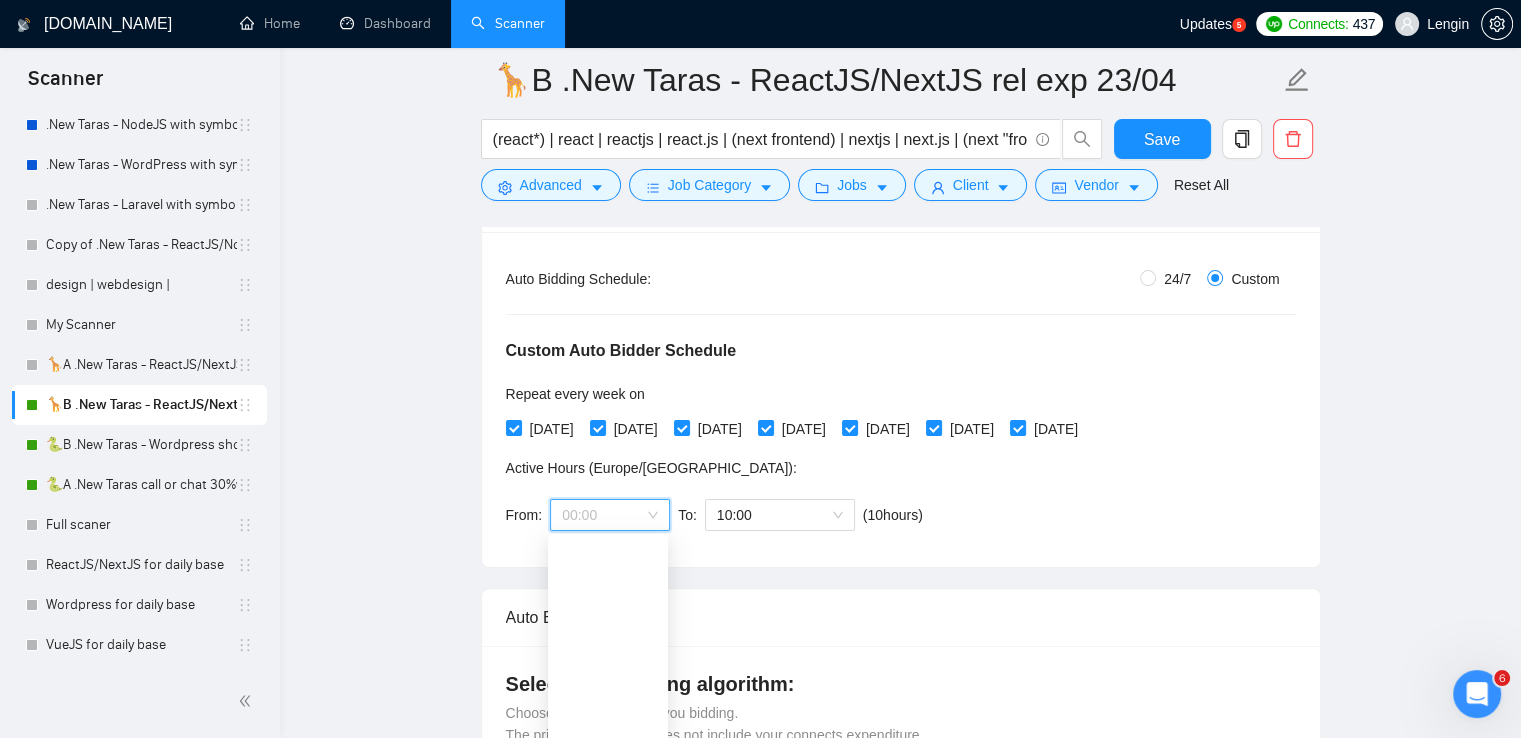 scroll, scrollTop: 512, scrollLeft: 0, axis: vertical 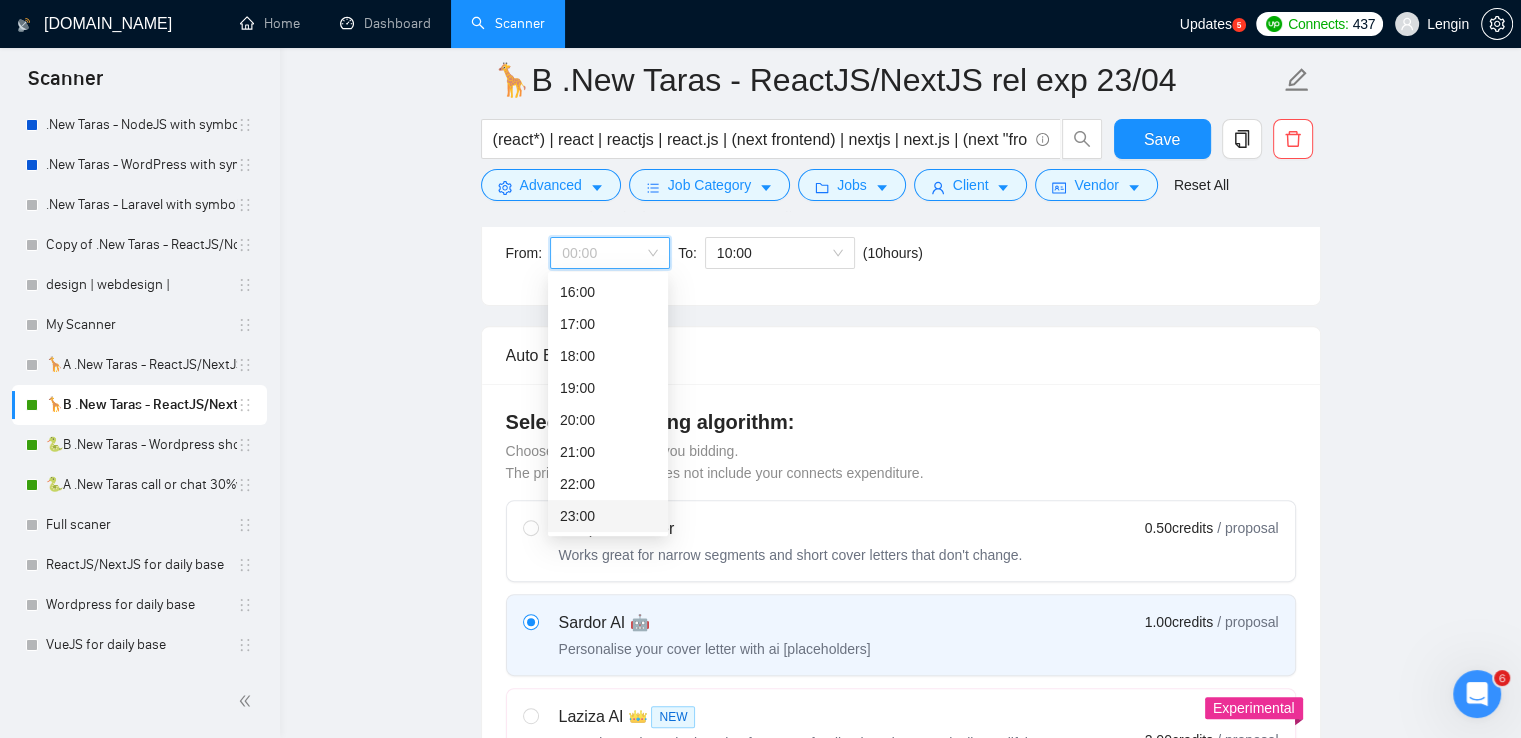 click on "23:00" at bounding box center (608, 516) 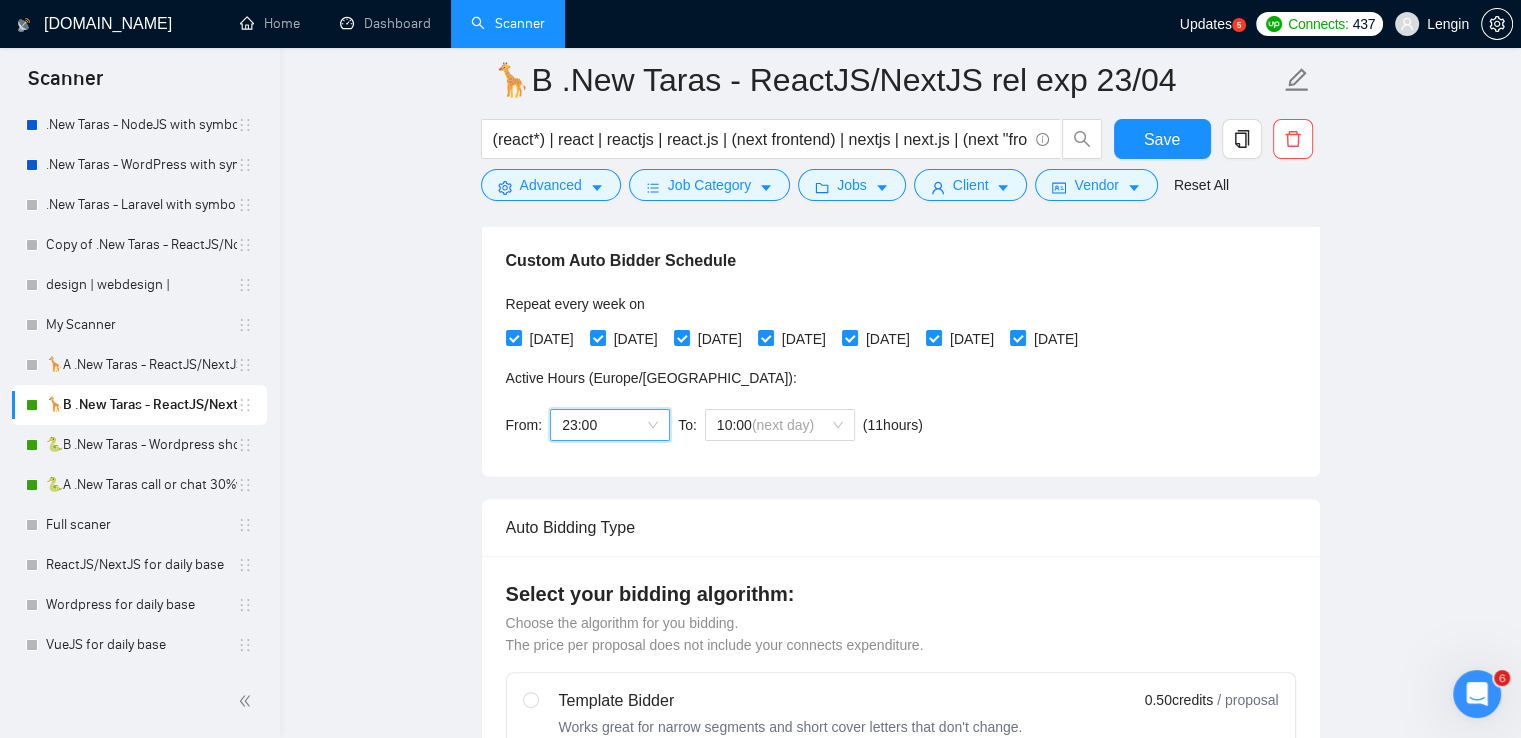 scroll, scrollTop: 452, scrollLeft: 0, axis: vertical 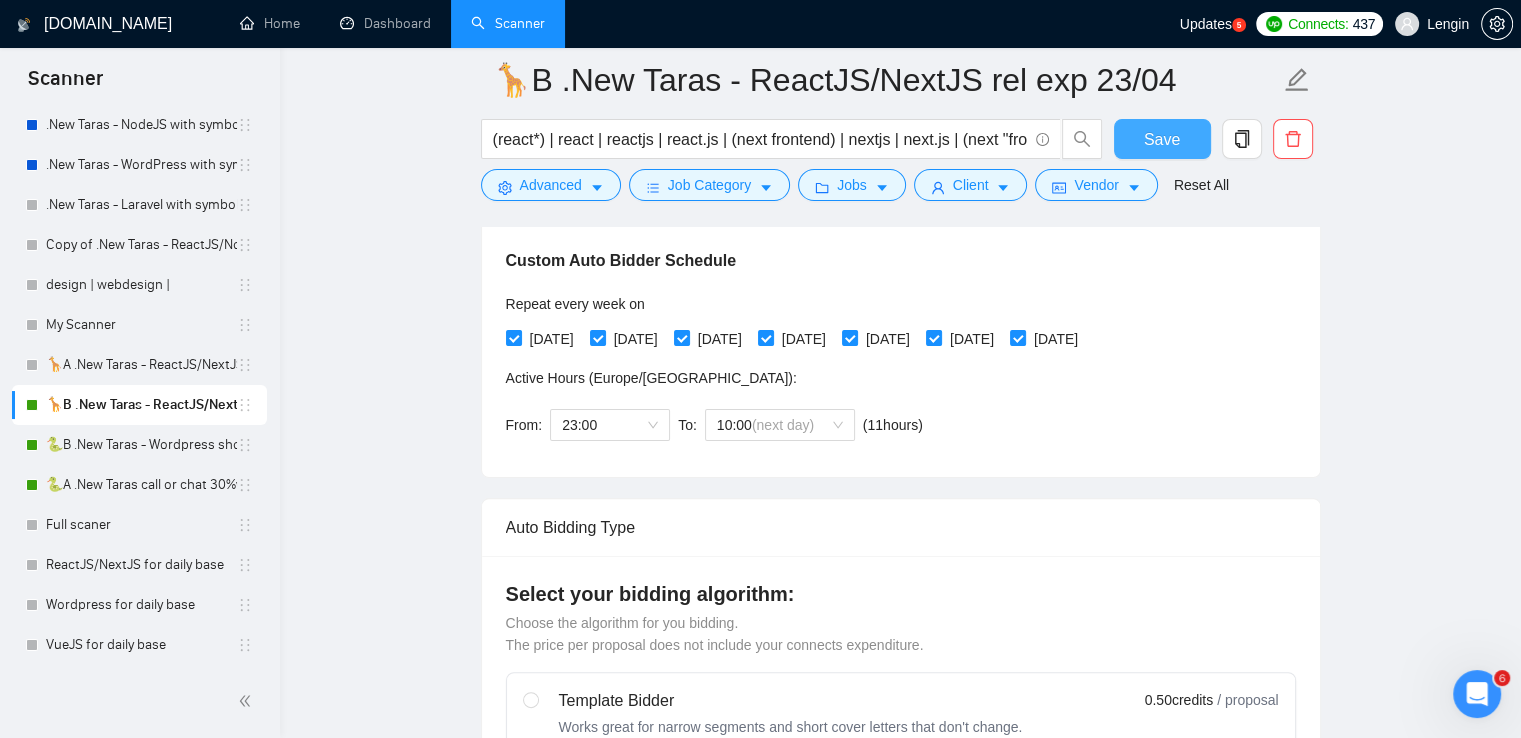 click on "Save" at bounding box center (1162, 139) 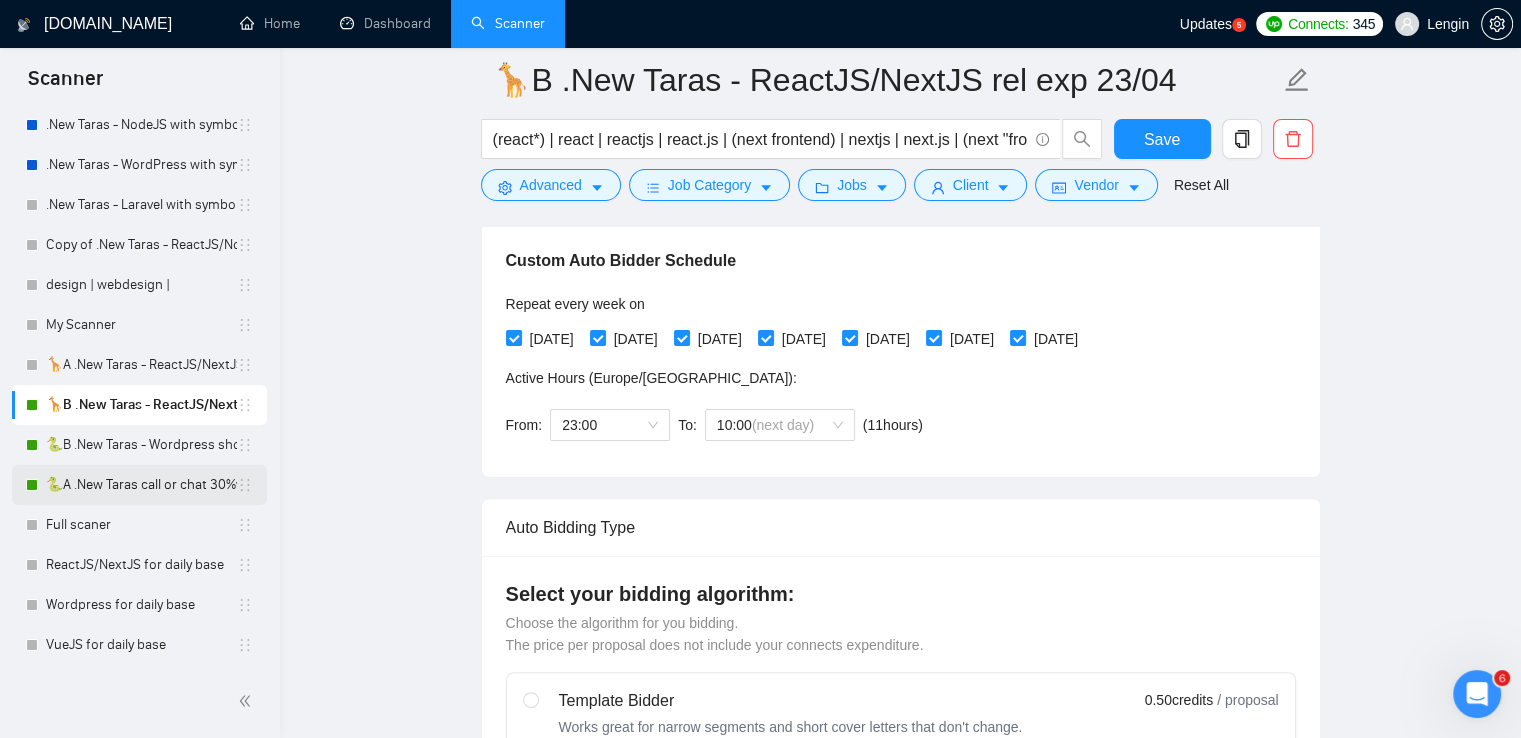 click on "🐍A .New Taras call or chat 30%view 0 reply 23/04" at bounding box center (141, 485) 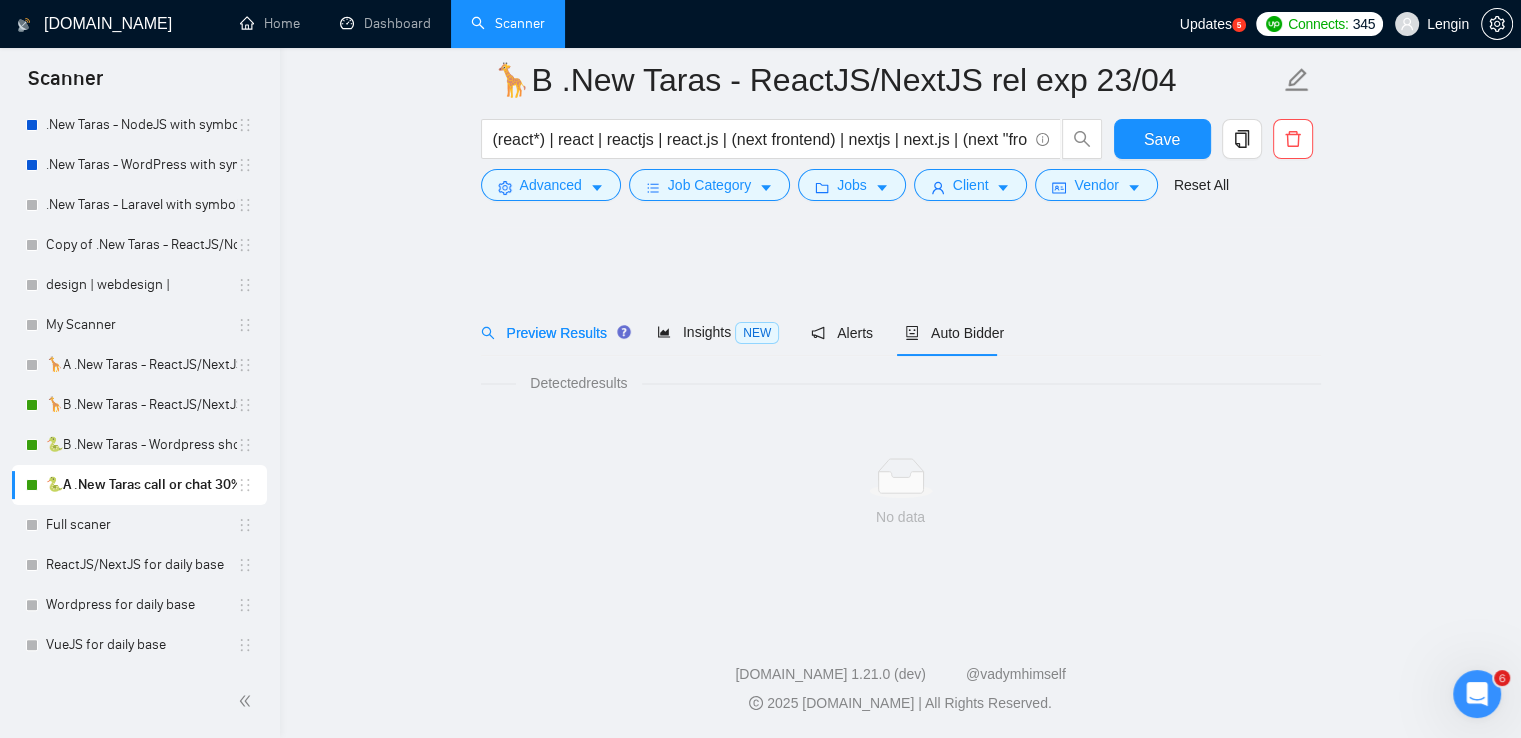 scroll, scrollTop: 0, scrollLeft: 0, axis: both 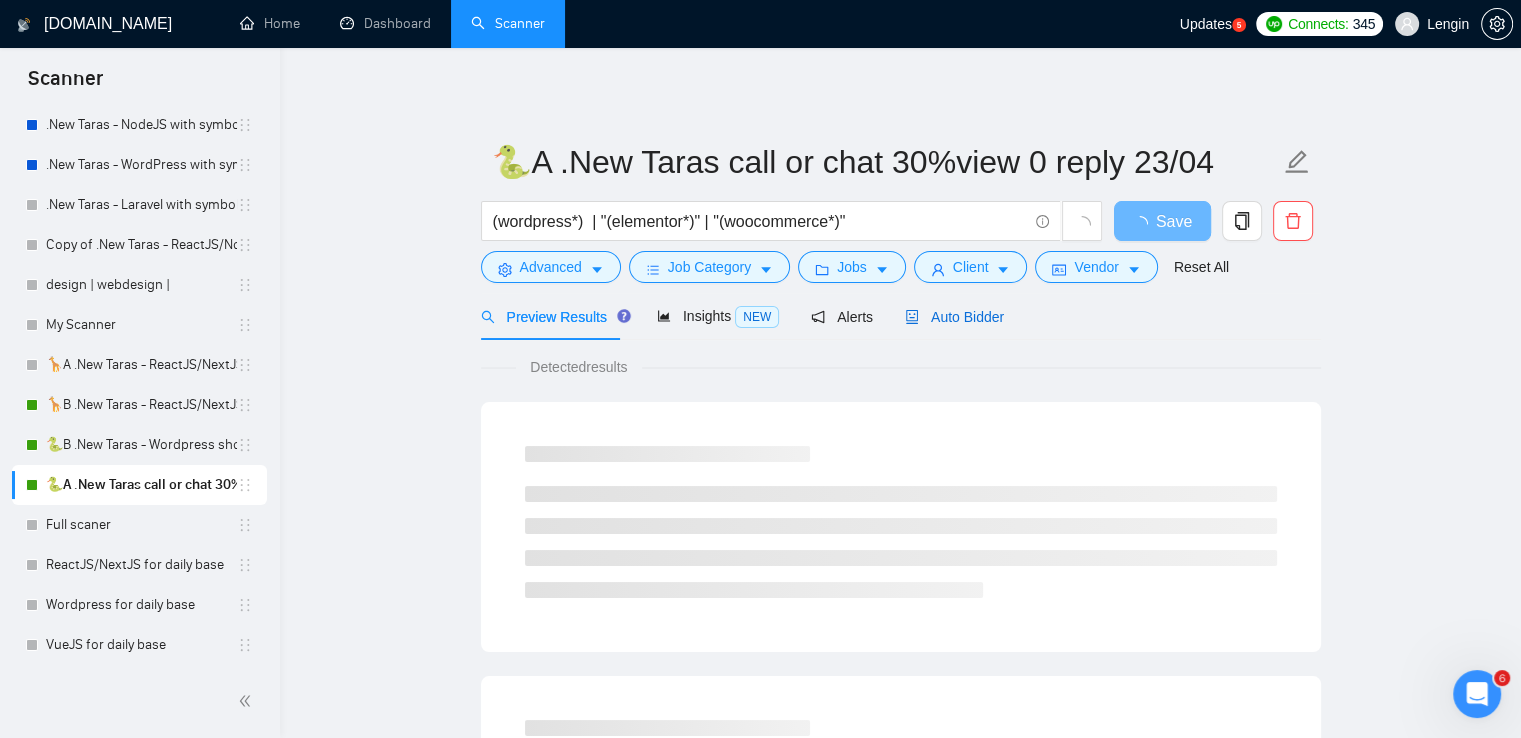 click on "Auto Bidder" at bounding box center [954, 317] 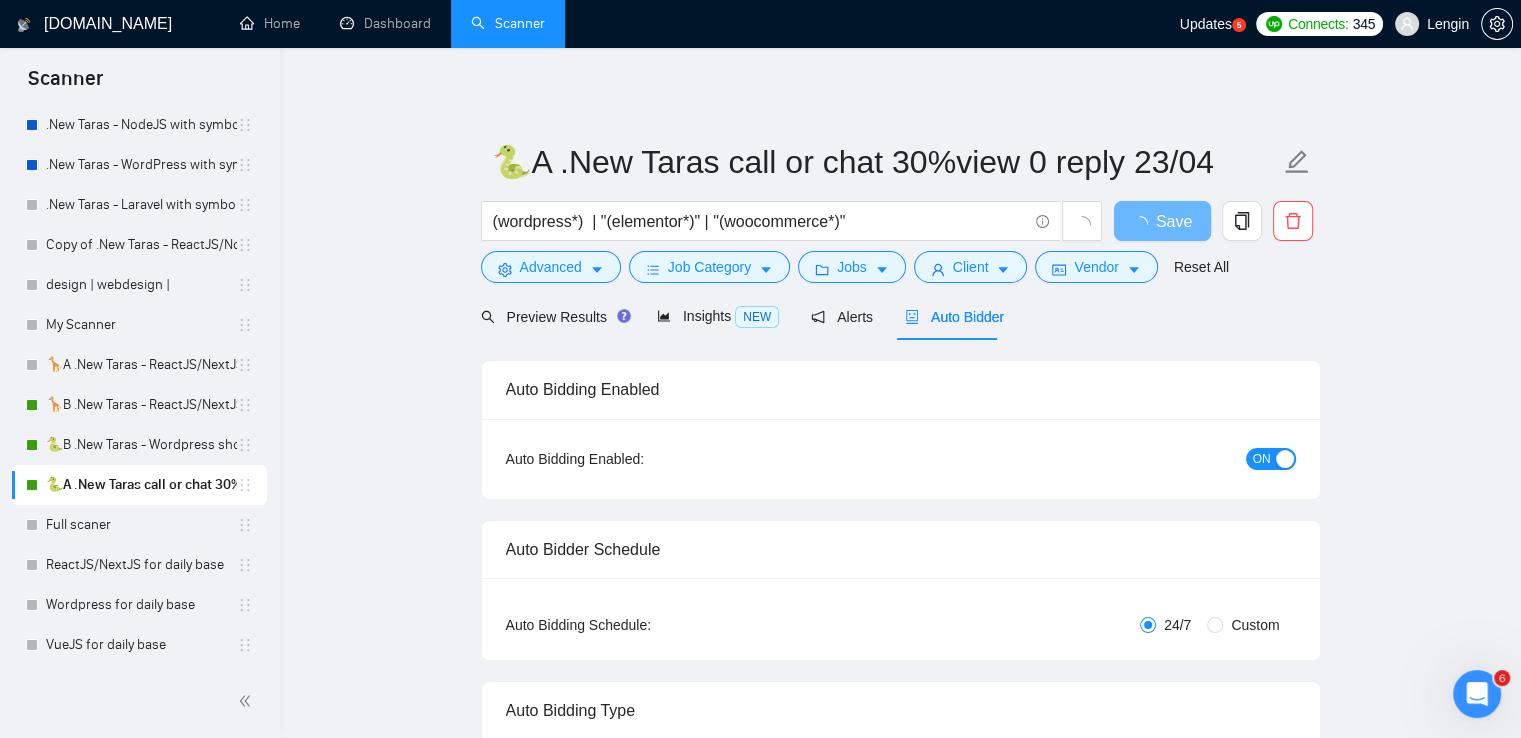 type 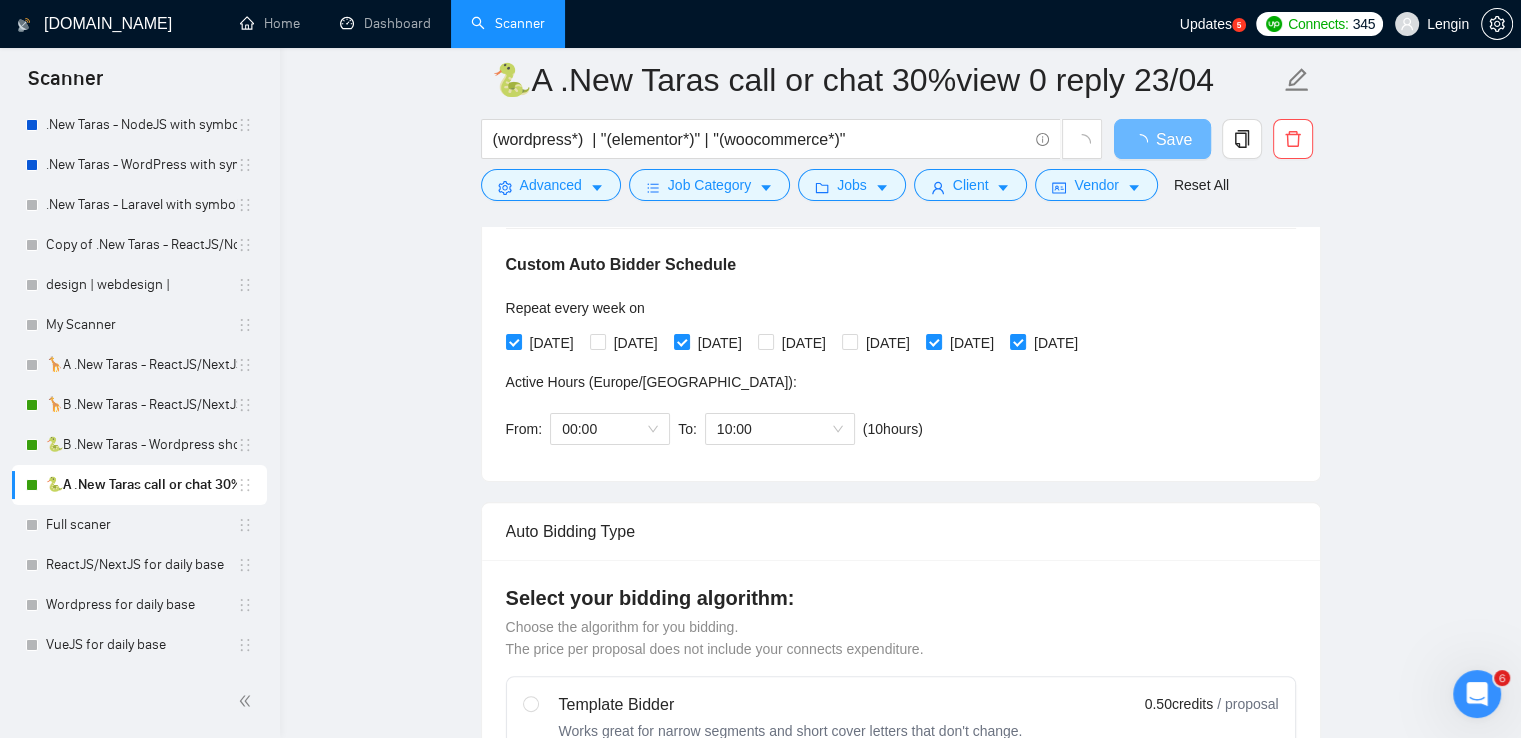 scroll, scrollTop: 463, scrollLeft: 0, axis: vertical 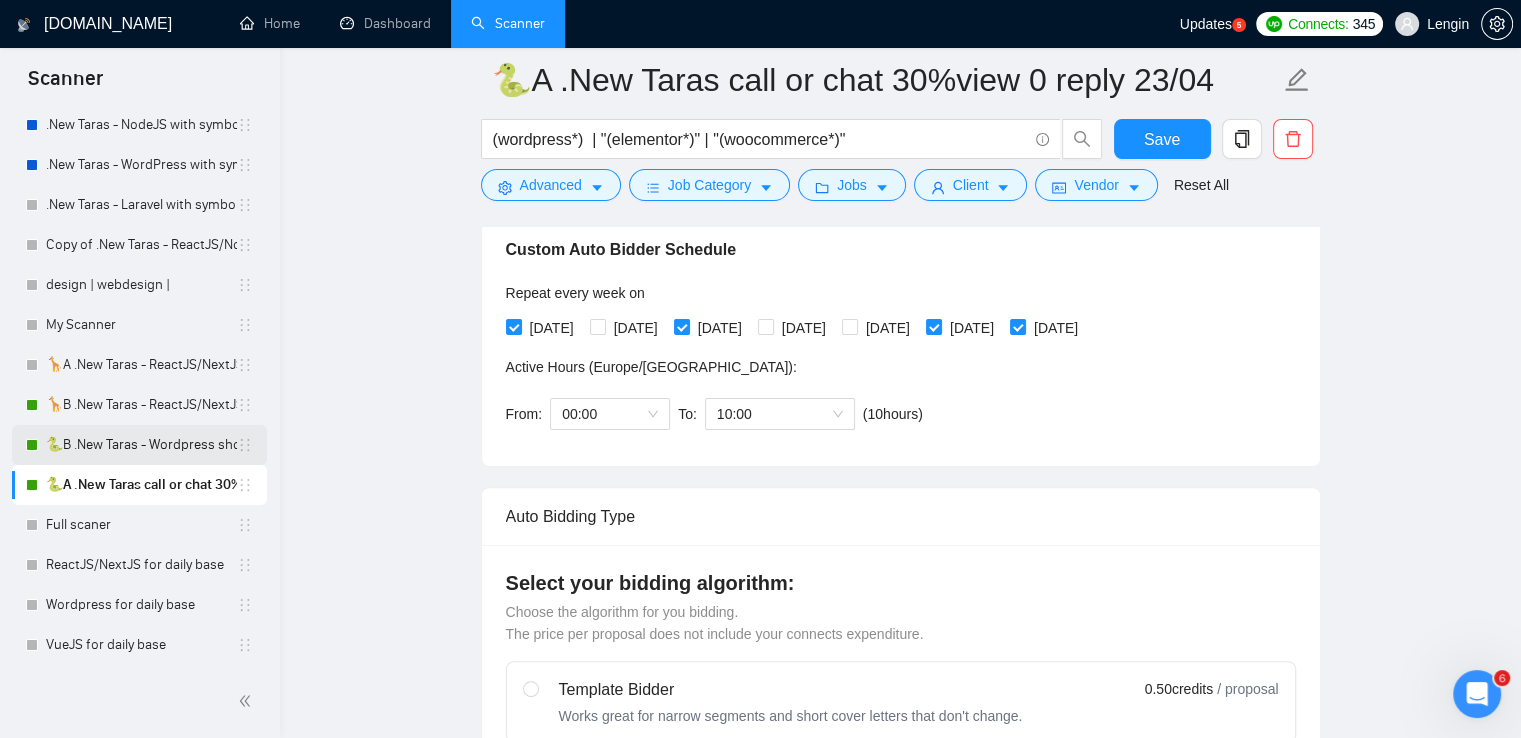click on "🐍B .New Taras - Wordpress short 23/04" at bounding box center (141, 445) 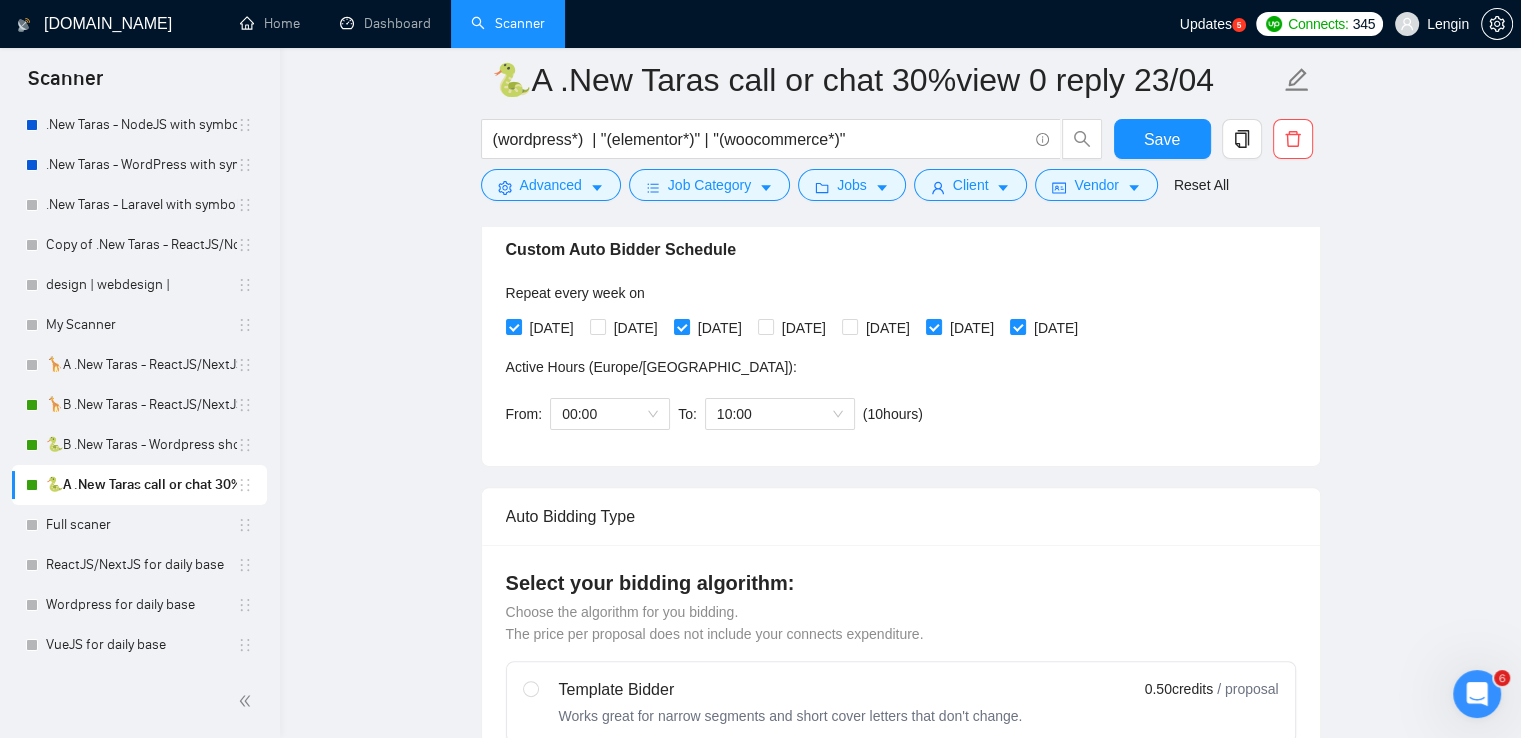 scroll, scrollTop: 0, scrollLeft: 0, axis: both 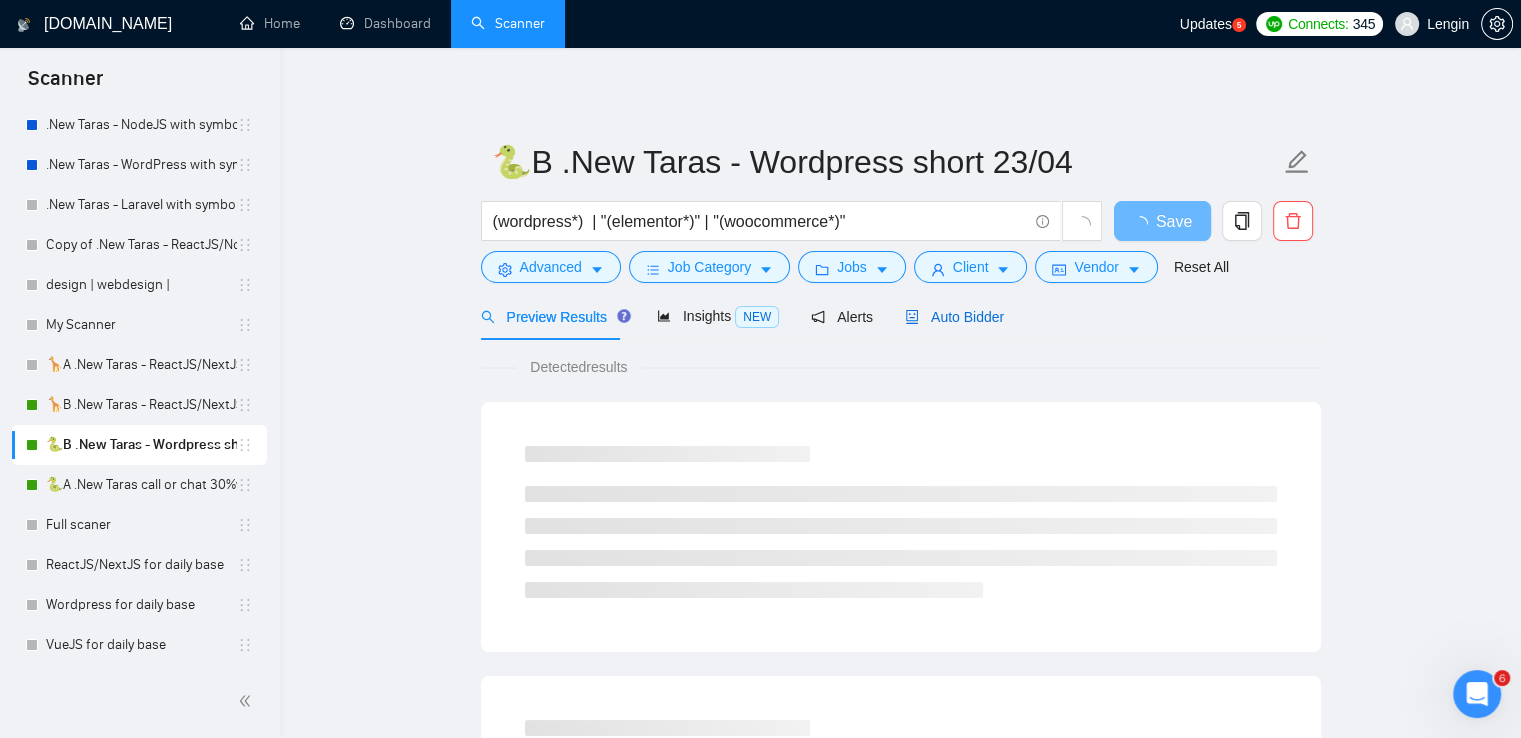 click on "Auto Bidder" at bounding box center (954, 317) 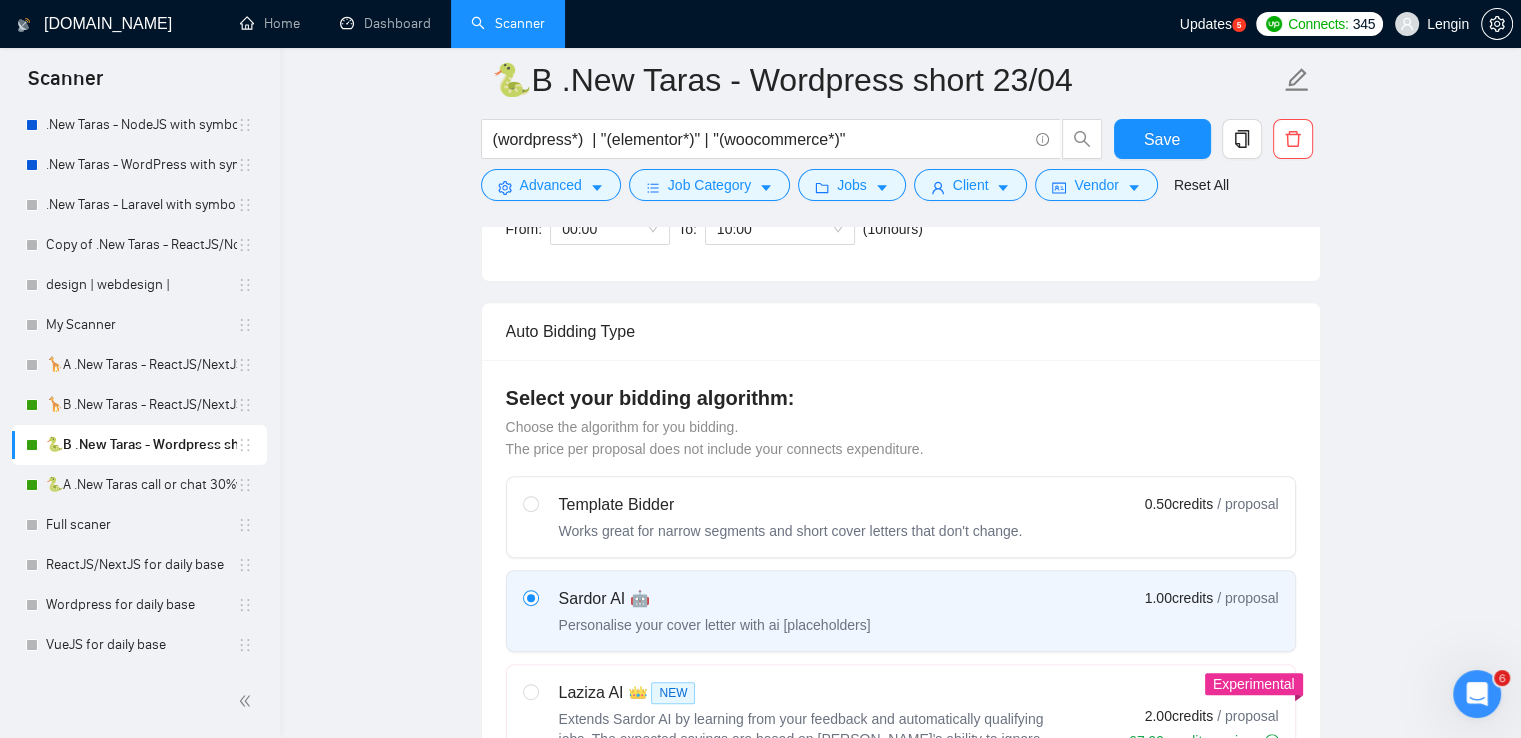 scroll, scrollTop: 480, scrollLeft: 0, axis: vertical 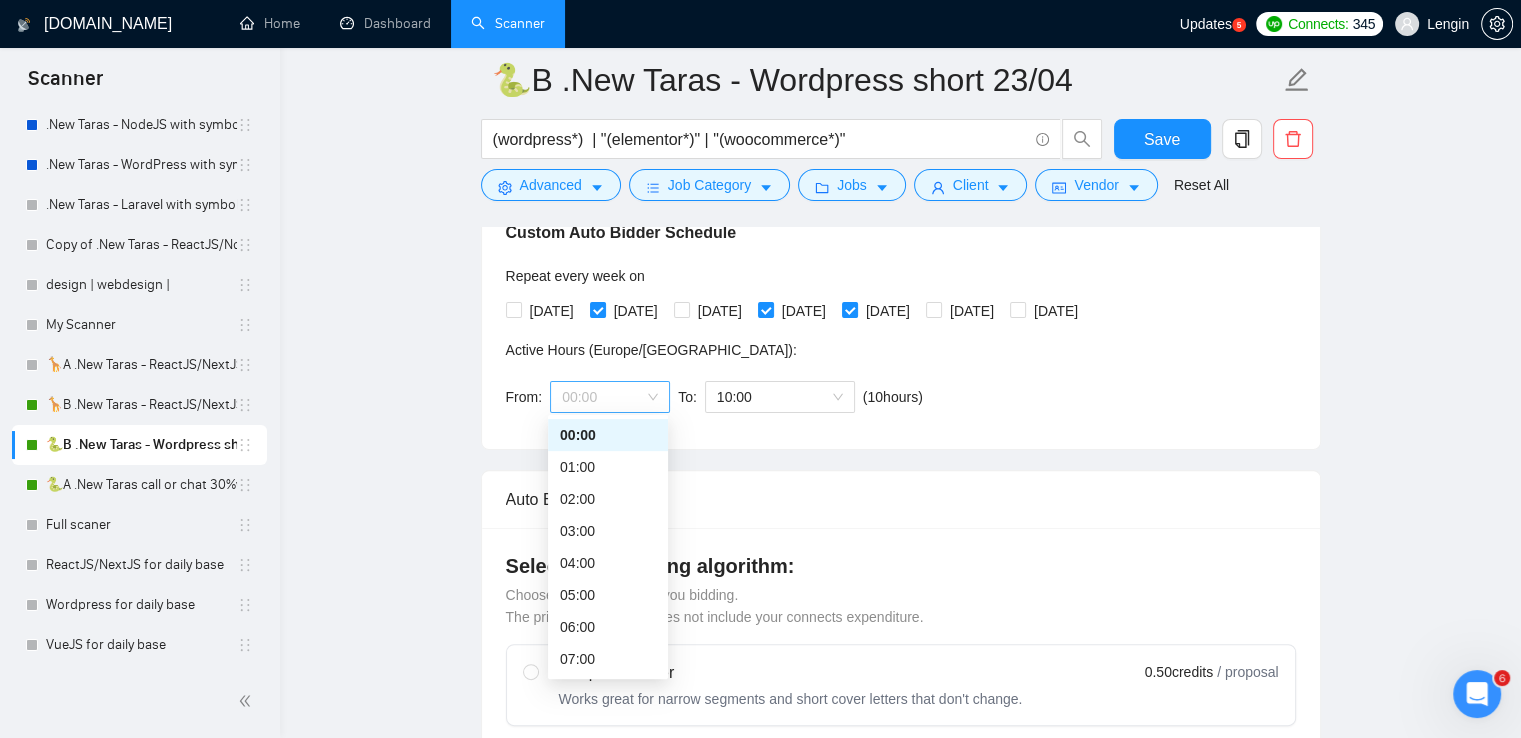 click on "00:00" at bounding box center (610, 397) 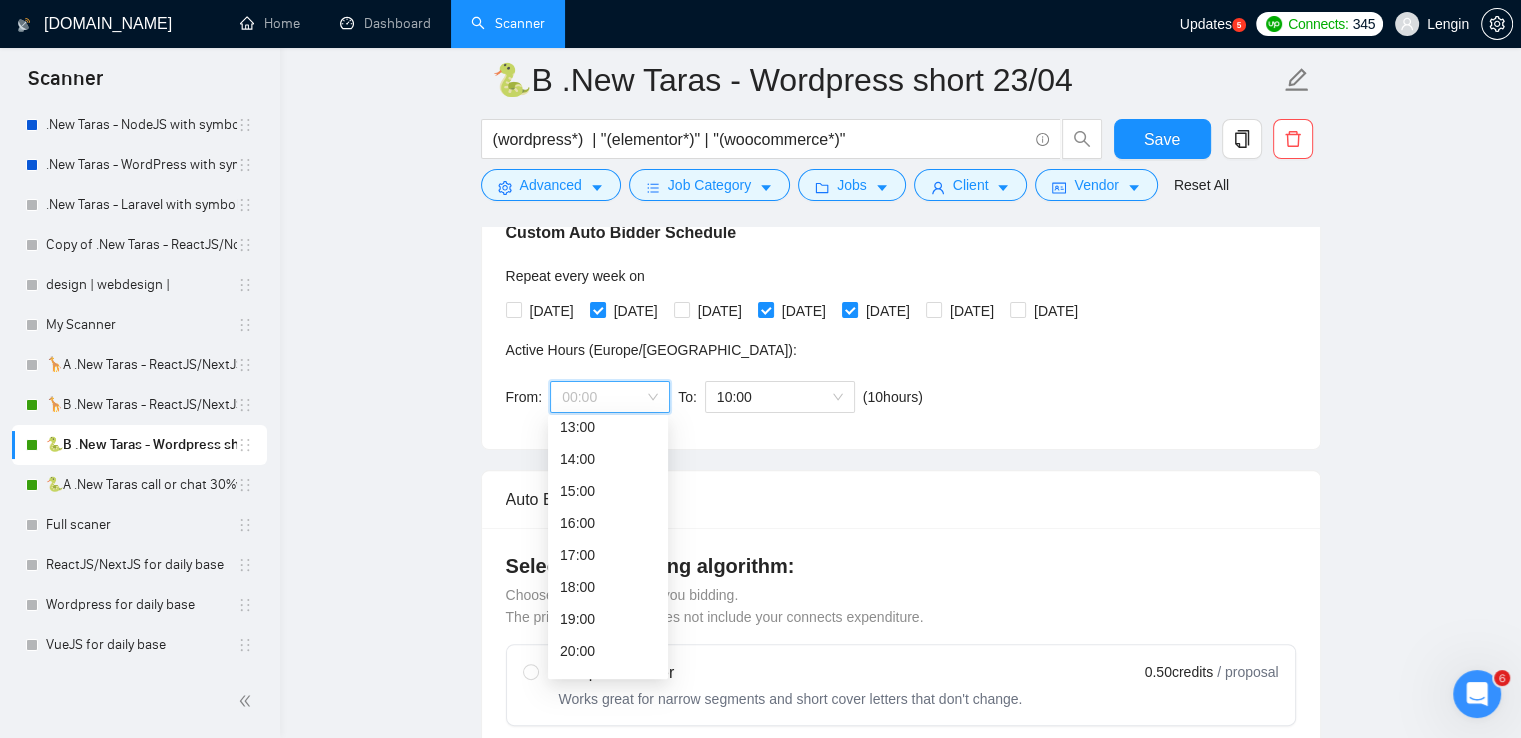 scroll, scrollTop: 424, scrollLeft: 0, axis: vertical 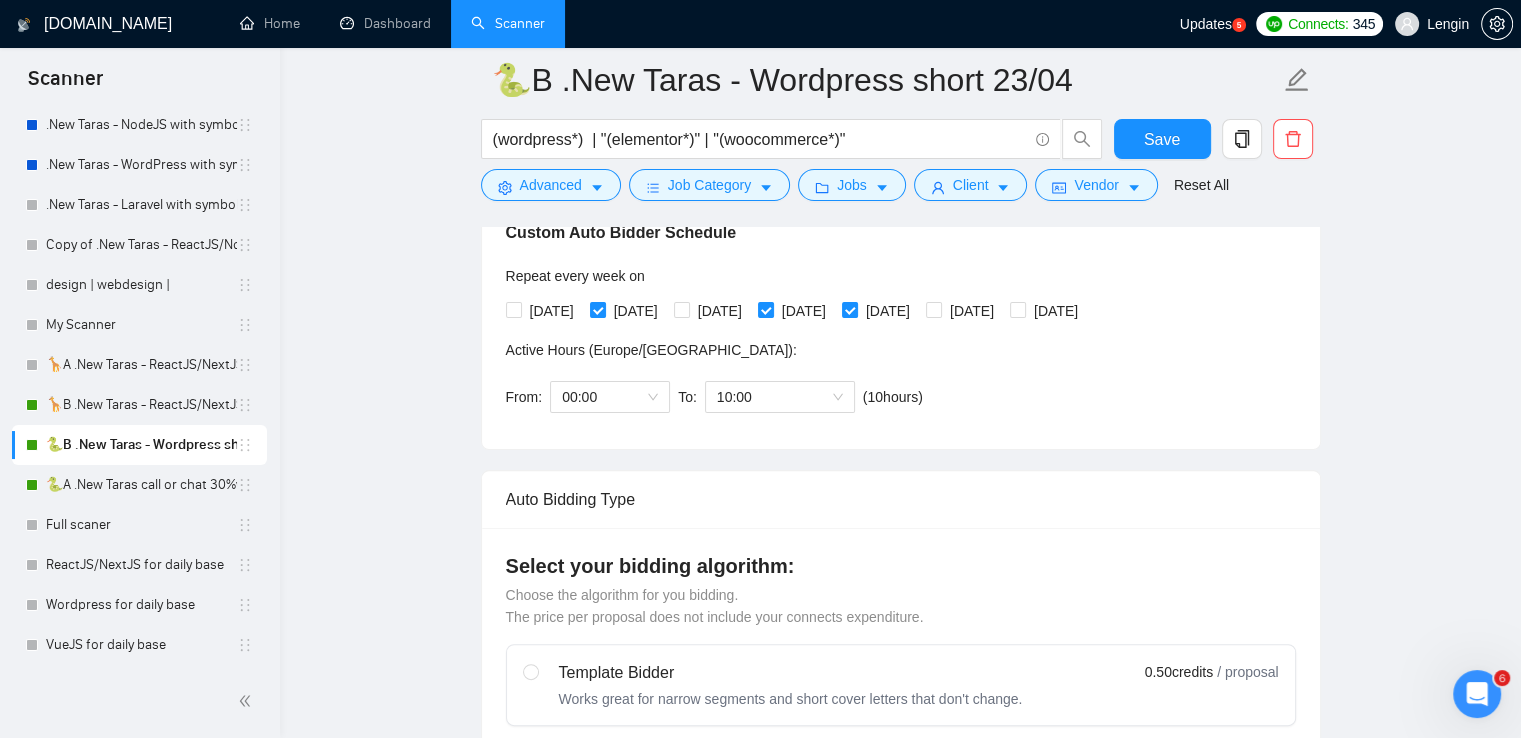click on "🐍B .New Taras - Wordpress short 23/04 (wordpress*)  | "(elementor*)" | "(woocommerce*)" Save Advanced   Job Category   Jobs   Client   Vendor   Reset All Preview Results Insights NEW Alerts Auto Bidder Auto Bidding Enabled Auto Bidding Enabled: ON Auto Bidder Schedule Auto Bidding Type: Automated (recommended) Semi-automated Auto Bidding Schedule: 24/7 Custom Custom Auto Bidder Schedule Repeat every week [DATE] [DATE] [DATE] [DATE] [DATE] [DATE] [DATE] Active Hours ( [GEOGRAPHIC_DATA]/[GEOGRAPHIC_DATA] ): From: 00:00 To: 10:00 ( 10  hours) [GEOGRAPHIC_DATA]/[GEOGRAPHIC_DATA] Auto Bidding Type Select your bidding algorithm: Choose the algorithm for you bidding. The price per proposal does not include your connects expenditure. Template Bidder Works great for narrow segments and short cover letters that don't change. 0.50  credits / proposal Sardor AI 🤖 Personalise your cover letter with ai [placeholders] 1.00  credits / proposal Experimental Laziza AI  👑   NEW   Learn more 2.00  credits / proposal 67.99 credits savings Team & Freelancer" at bounding box center [900, 2122] 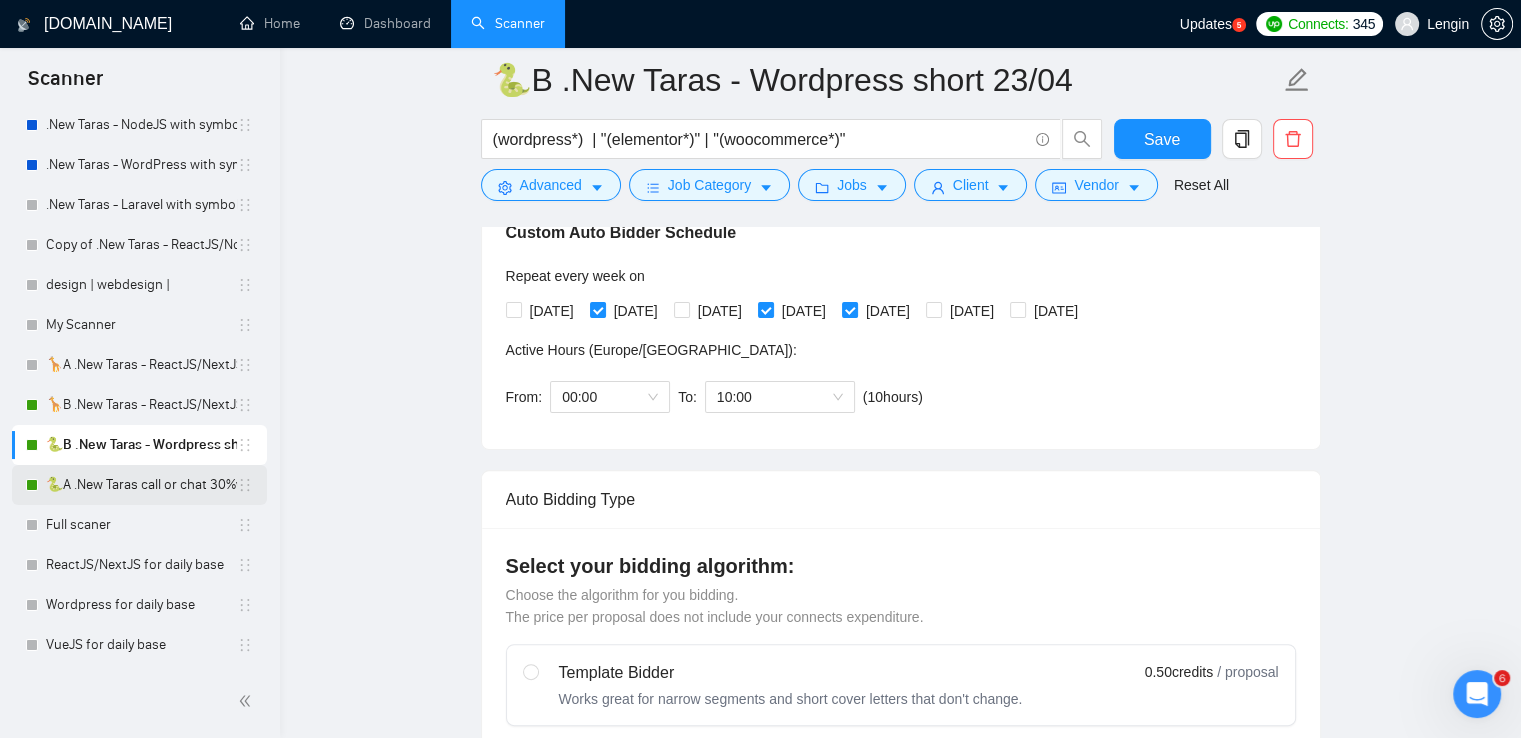click on "🐍A .New Taras call or chat 30%view 0 reply 23/04" at bounding box center (141, 485) 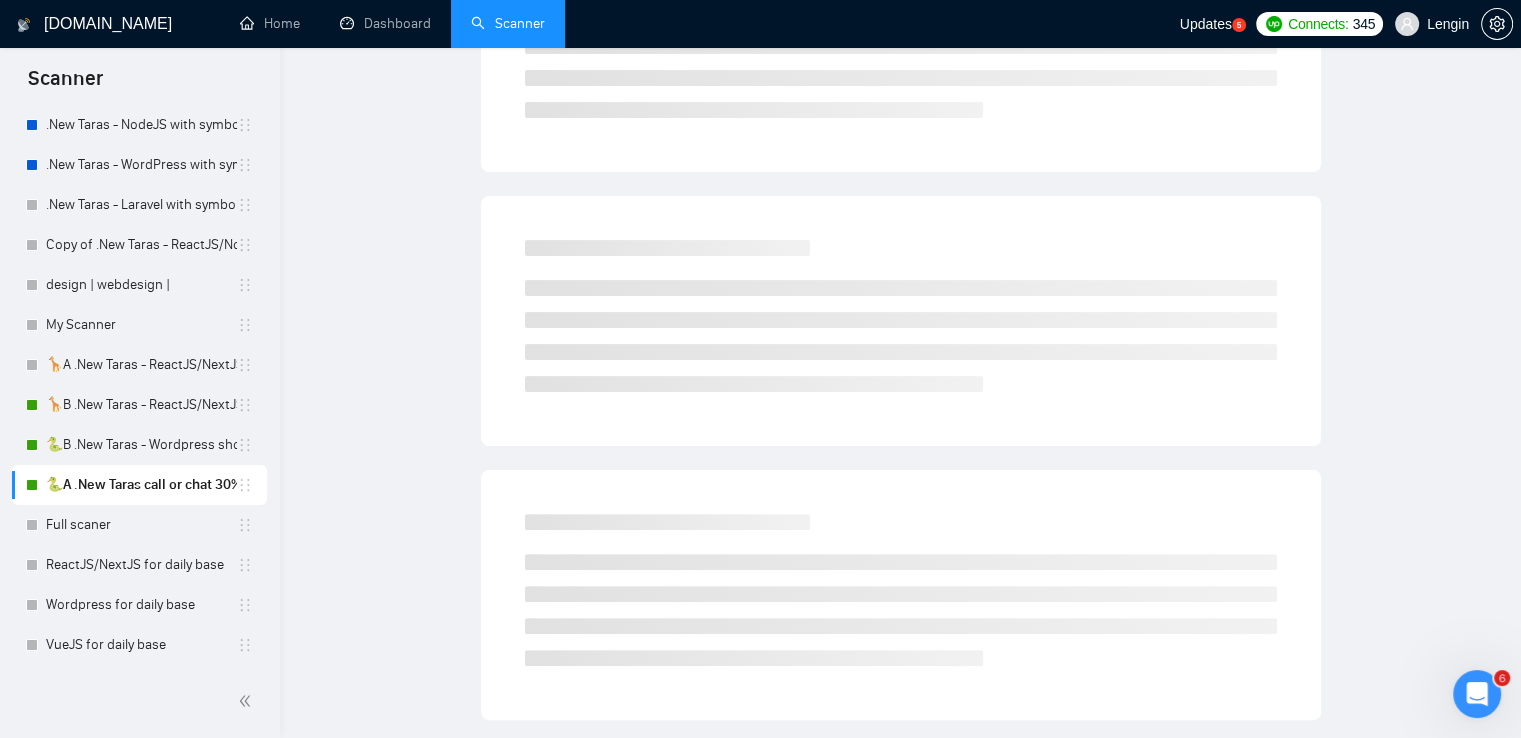 scroll, scrollTop: 0, scrollLeft: 0, axis: both 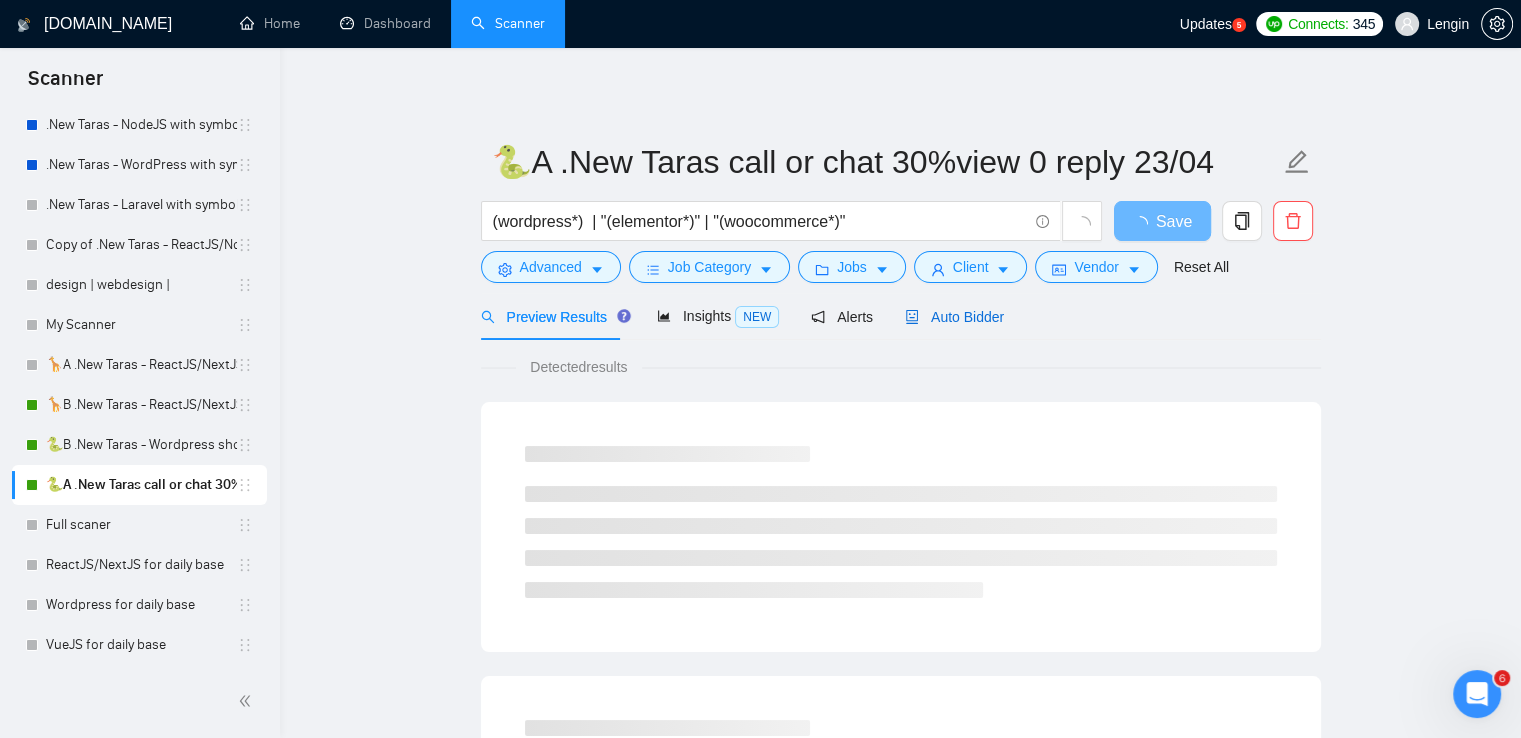 click on "Auto Bidder" at bounding box center (954, 317) 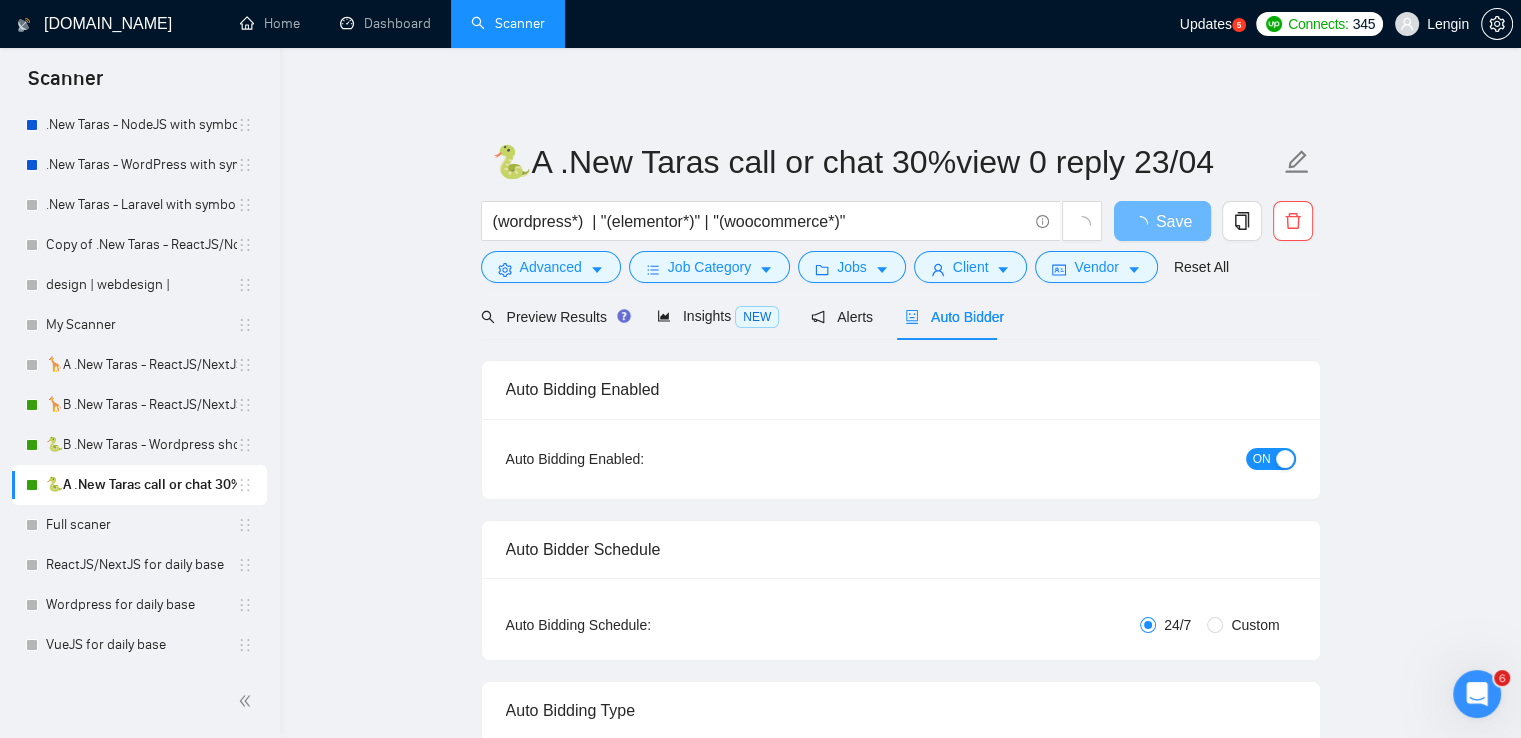 type 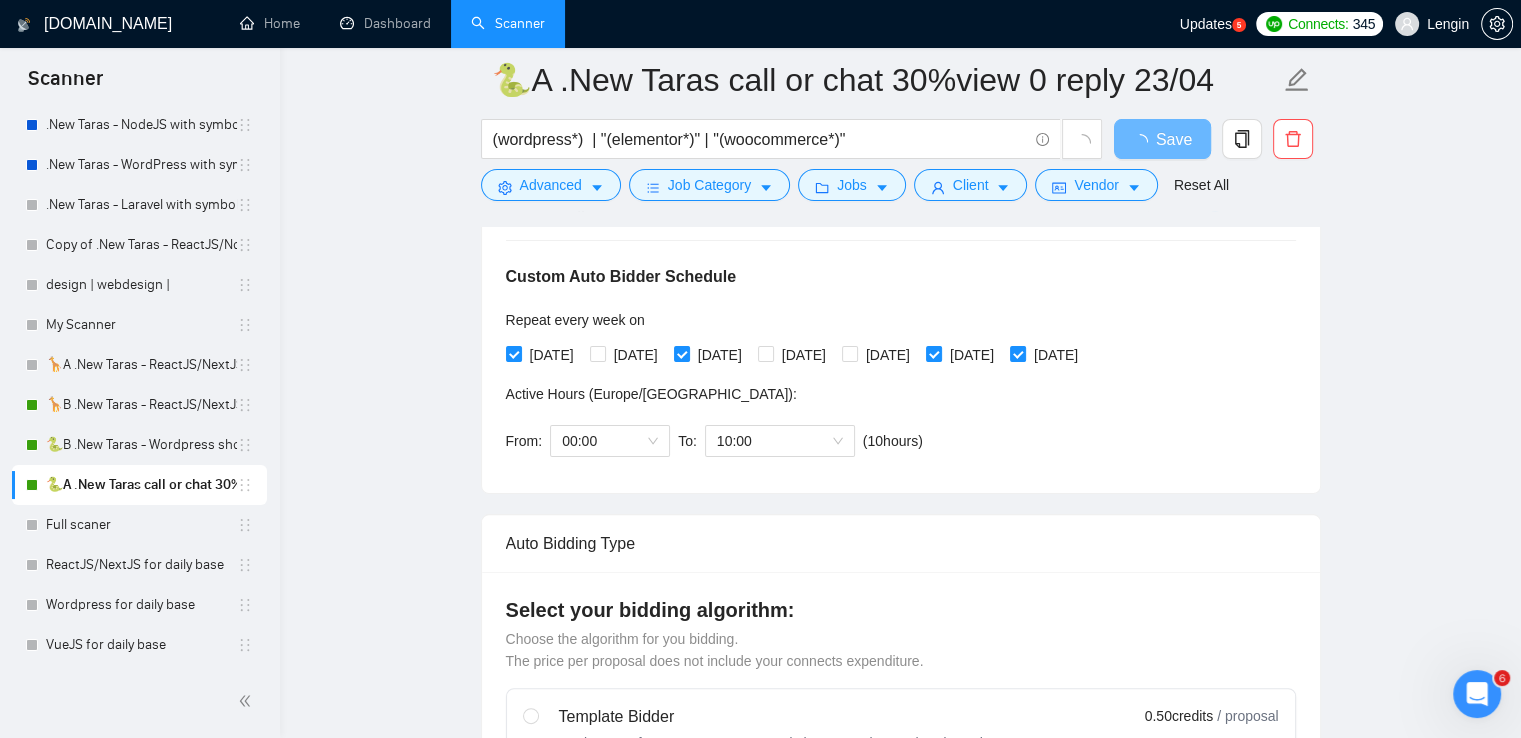 scroll, scrollTop: 419, scrollLeft: 0, axis: vertical 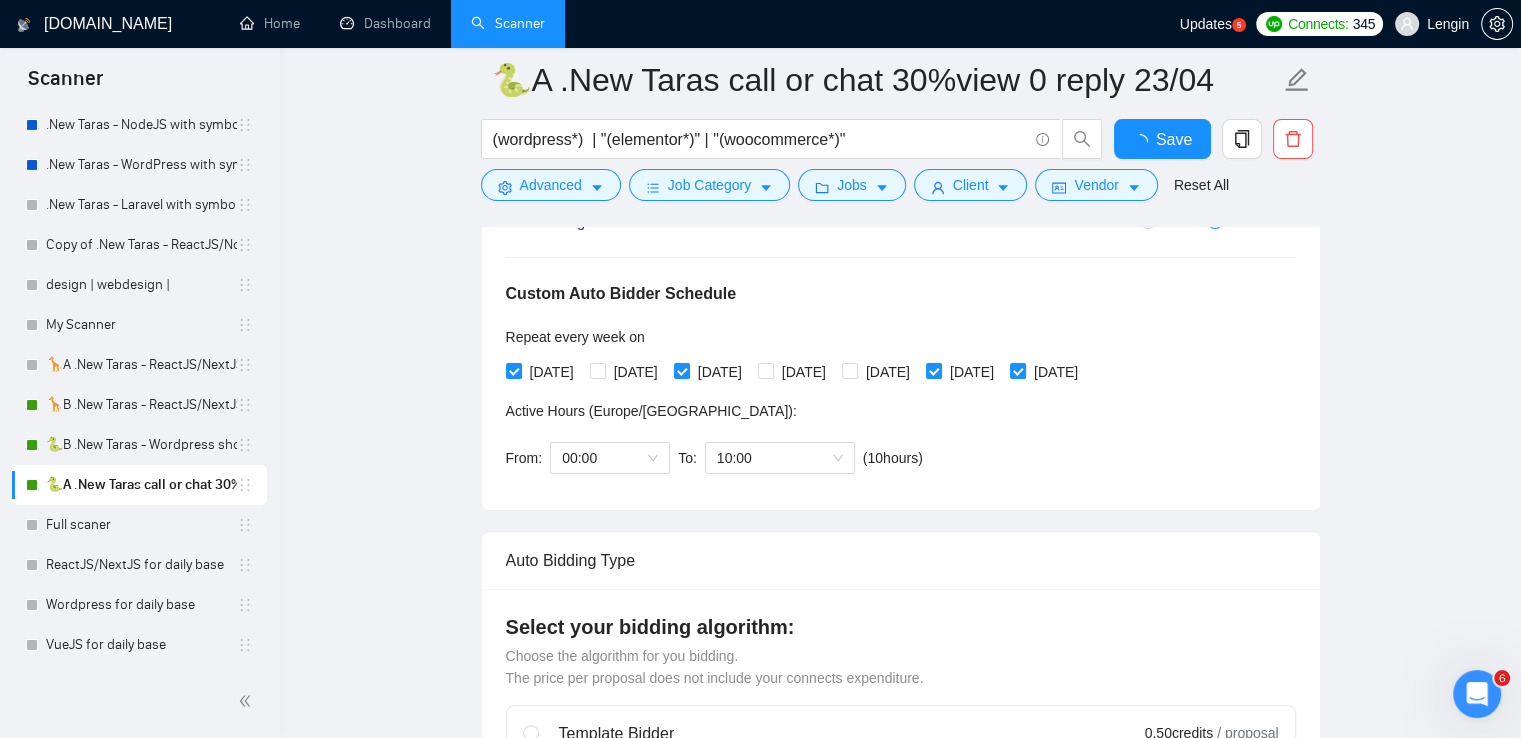 type 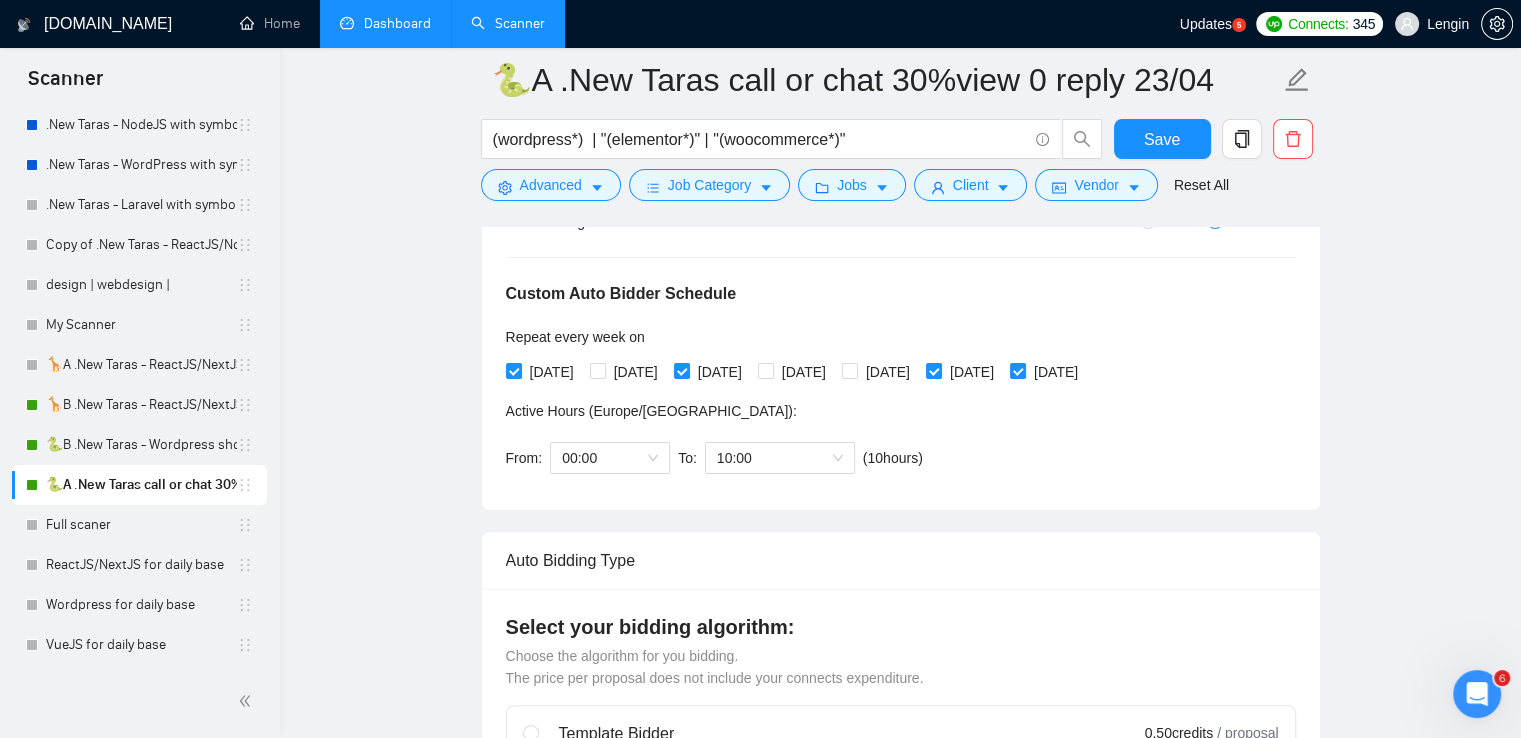 click on "Dashboard" at bounding box center (385, 23) 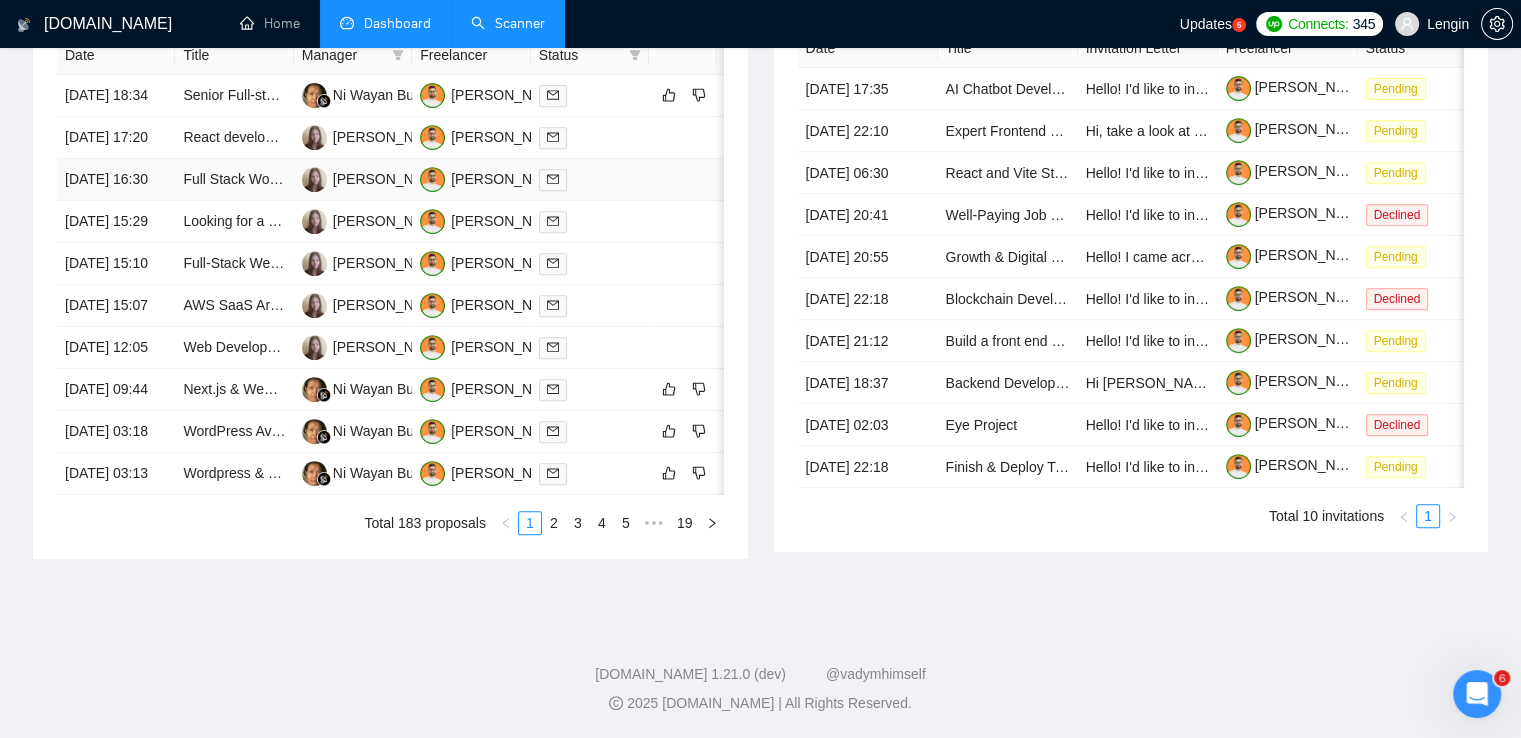 scroll, scrollTop: 876, scrollLeft: 0, axis: vertical 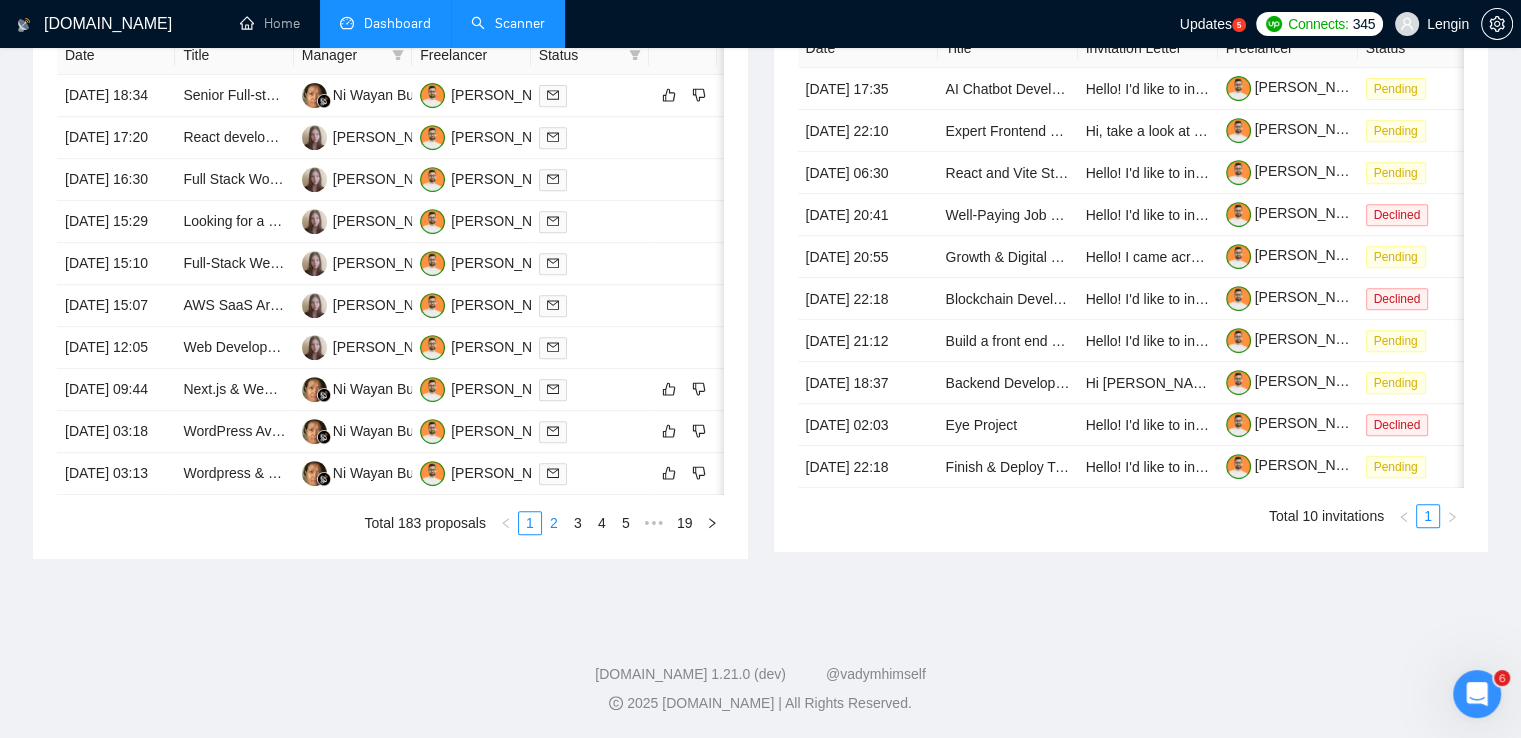 click on "2" at bounding box center [554, 523] 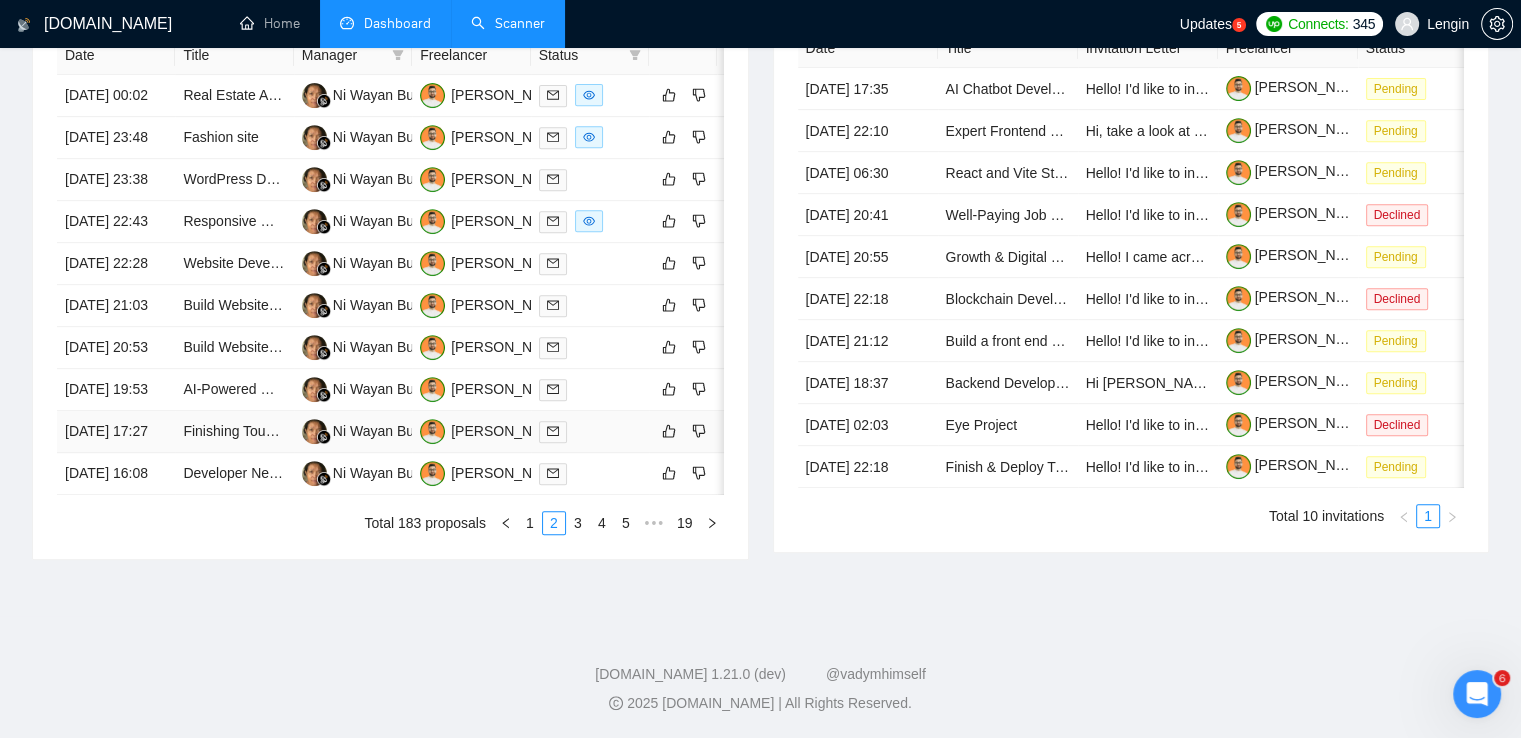scroll, scrollTop: 884, scrollLeft: 0, axis: vertical 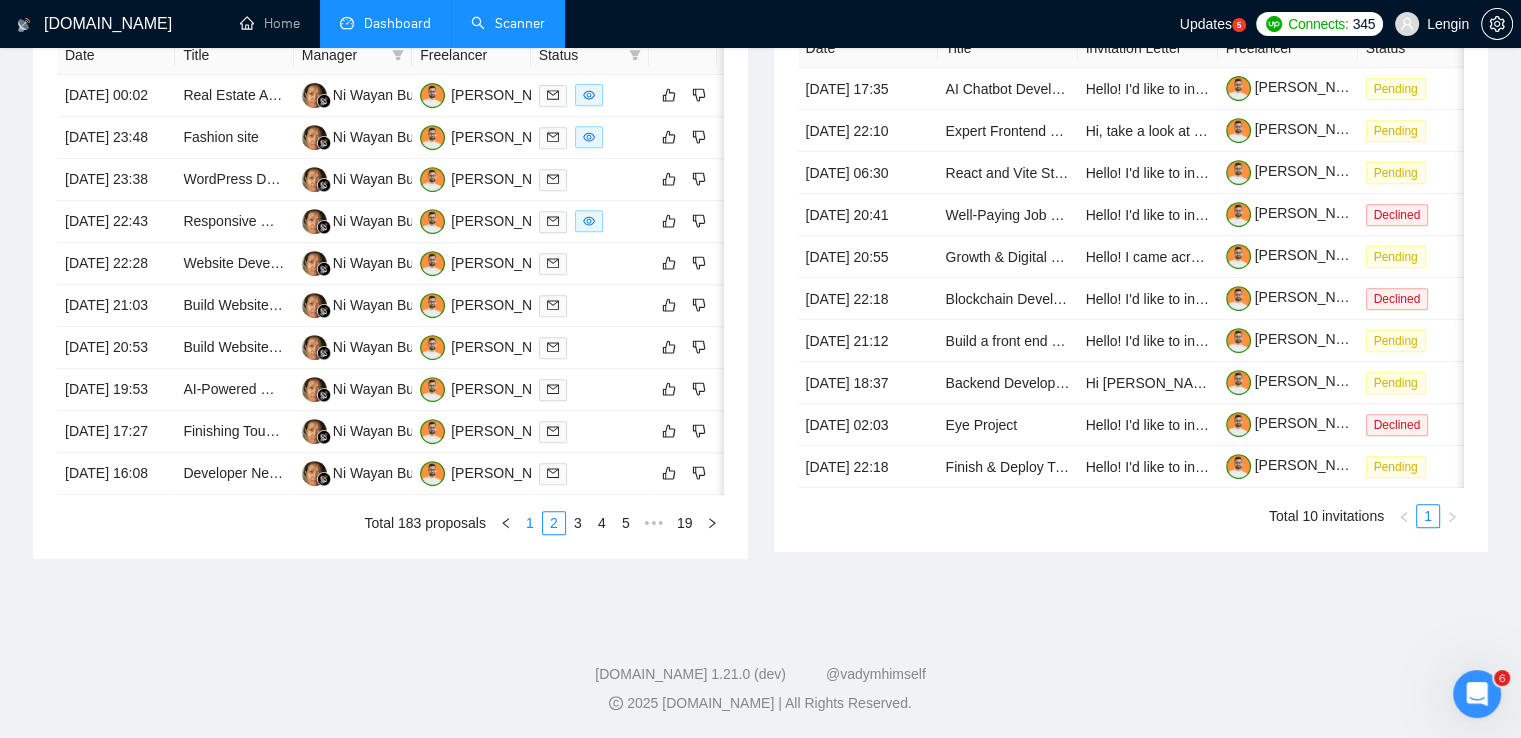 click on "1" at bounding box center [530, 523] 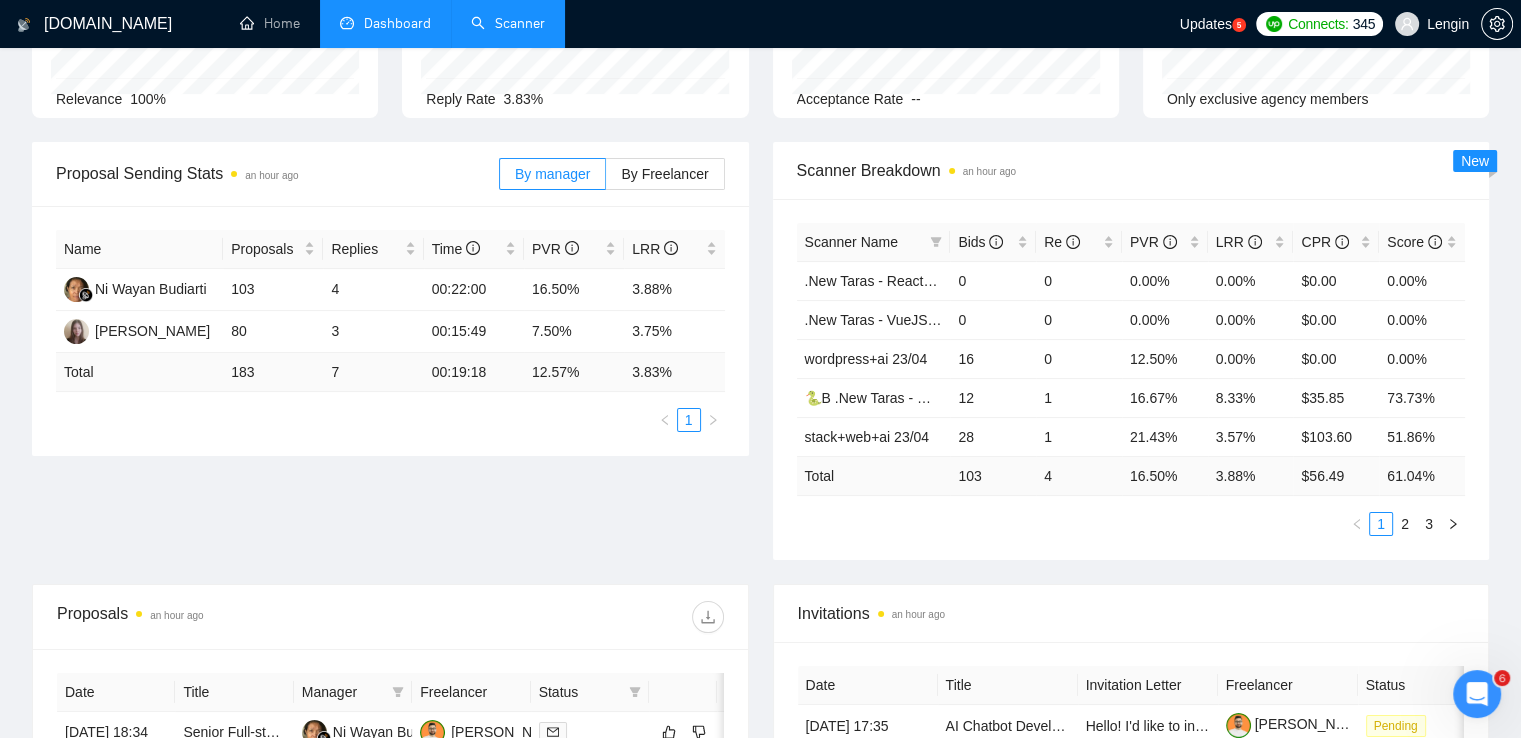 scroll, scrollTop: 0, scrollLeft: 0, axis: both 